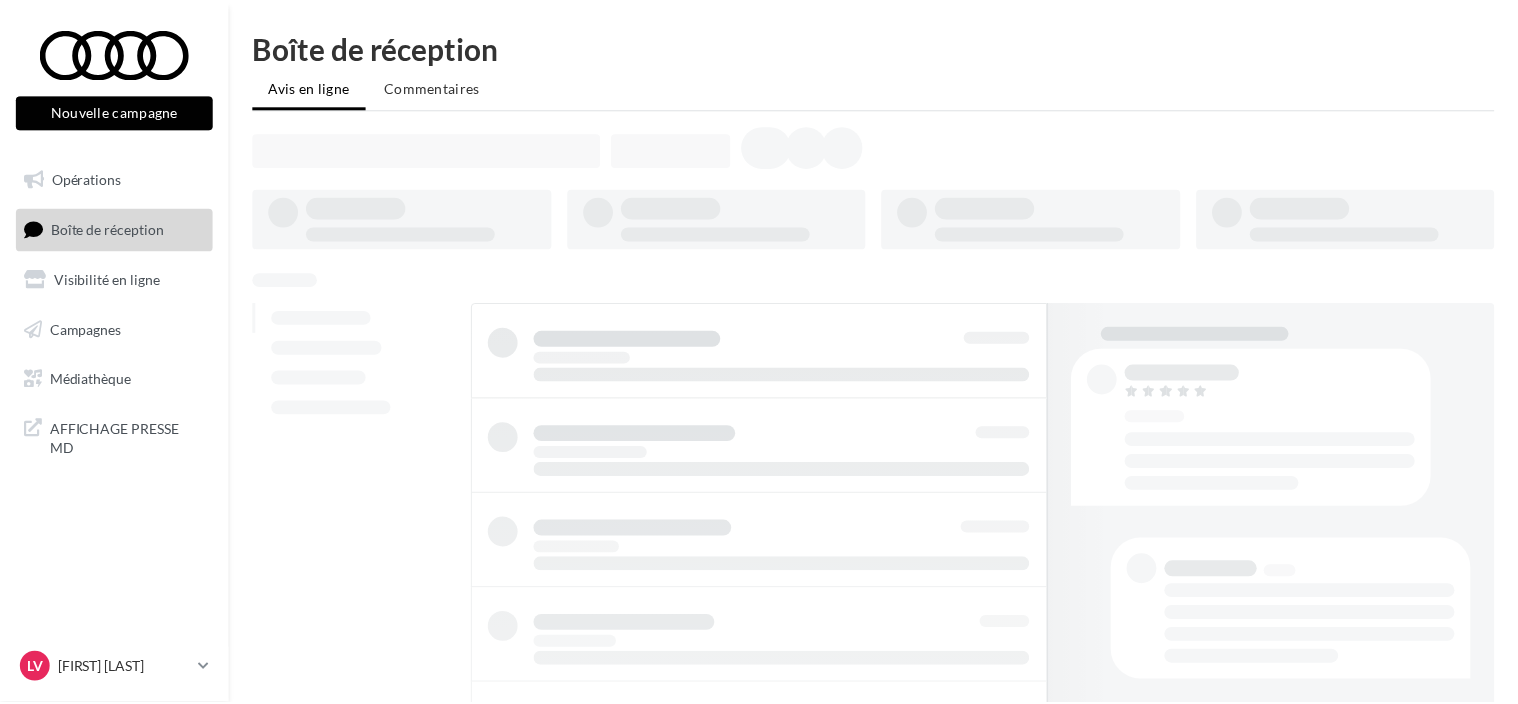 scroll, scrollTop: 0, scrollLeft: 0, axis: both 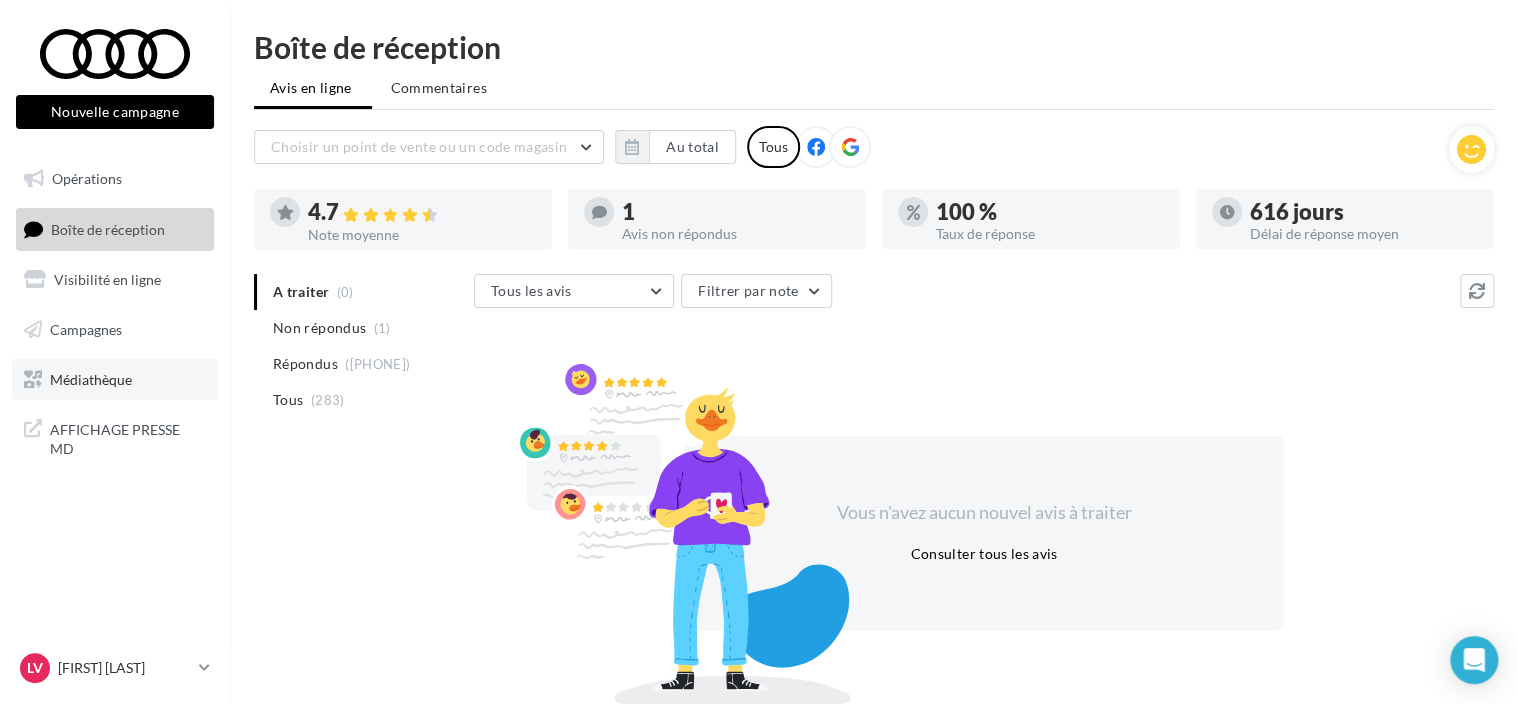 click on "Médiathèque" at bounding box center [91, 378] 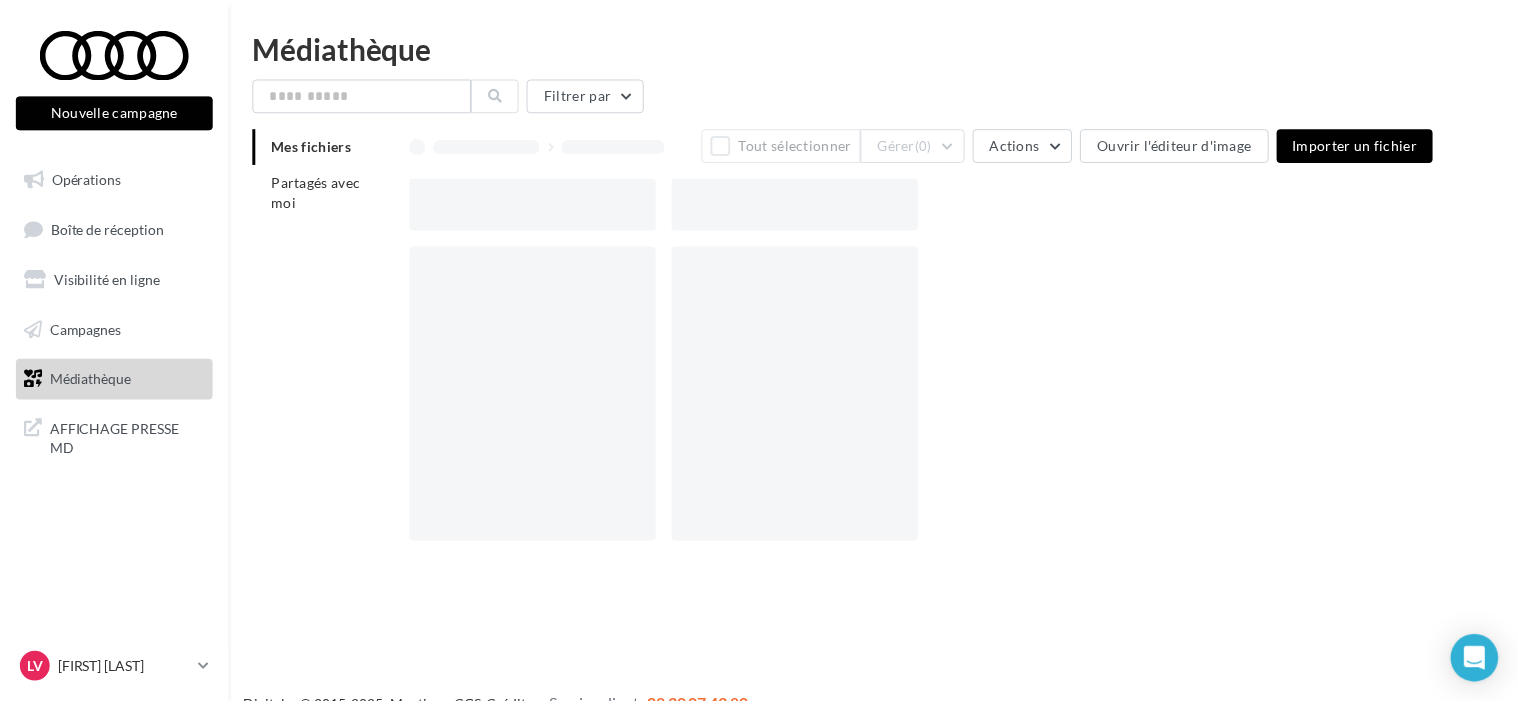 scroll, scrollTop: 0, scrollLeft: 0, axis: both 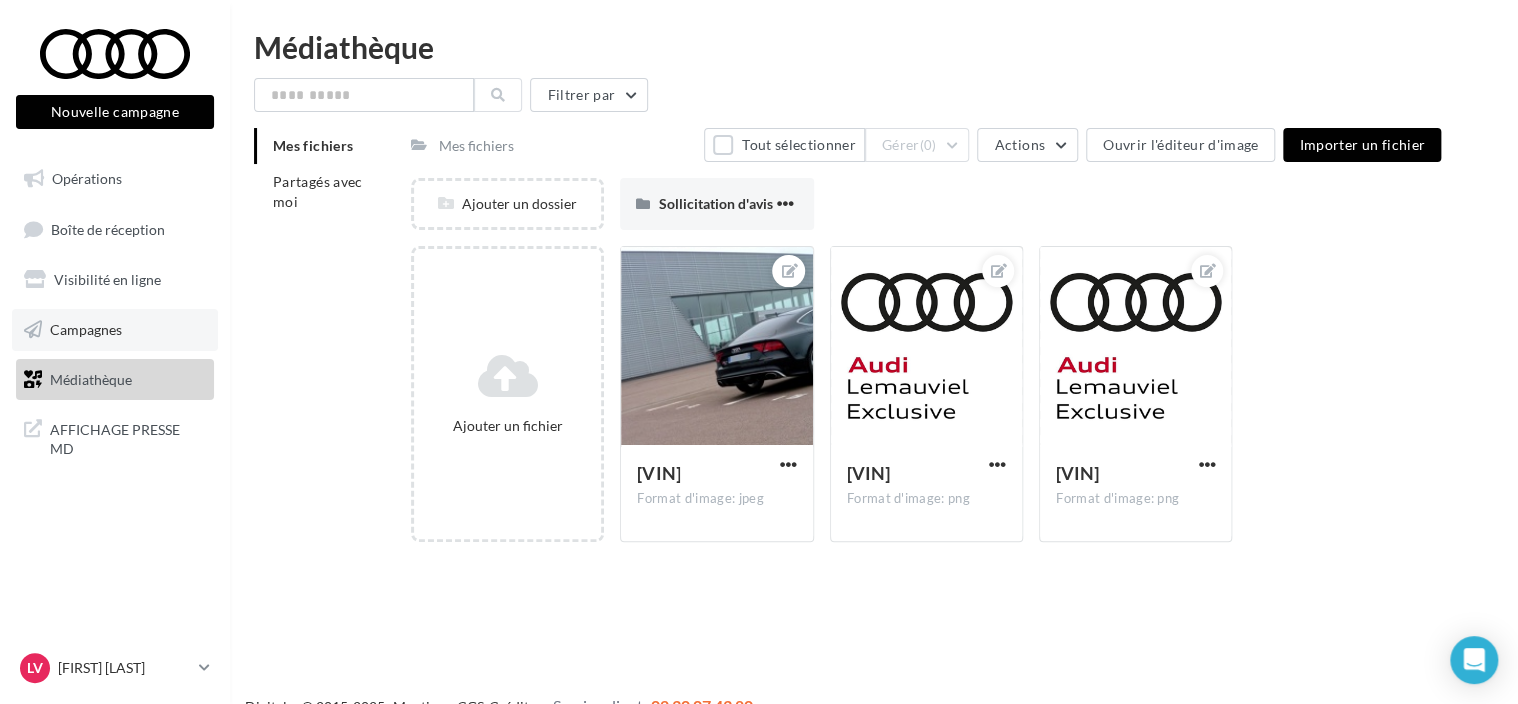 click on "Campagnes" at bounding box center (115, 330) 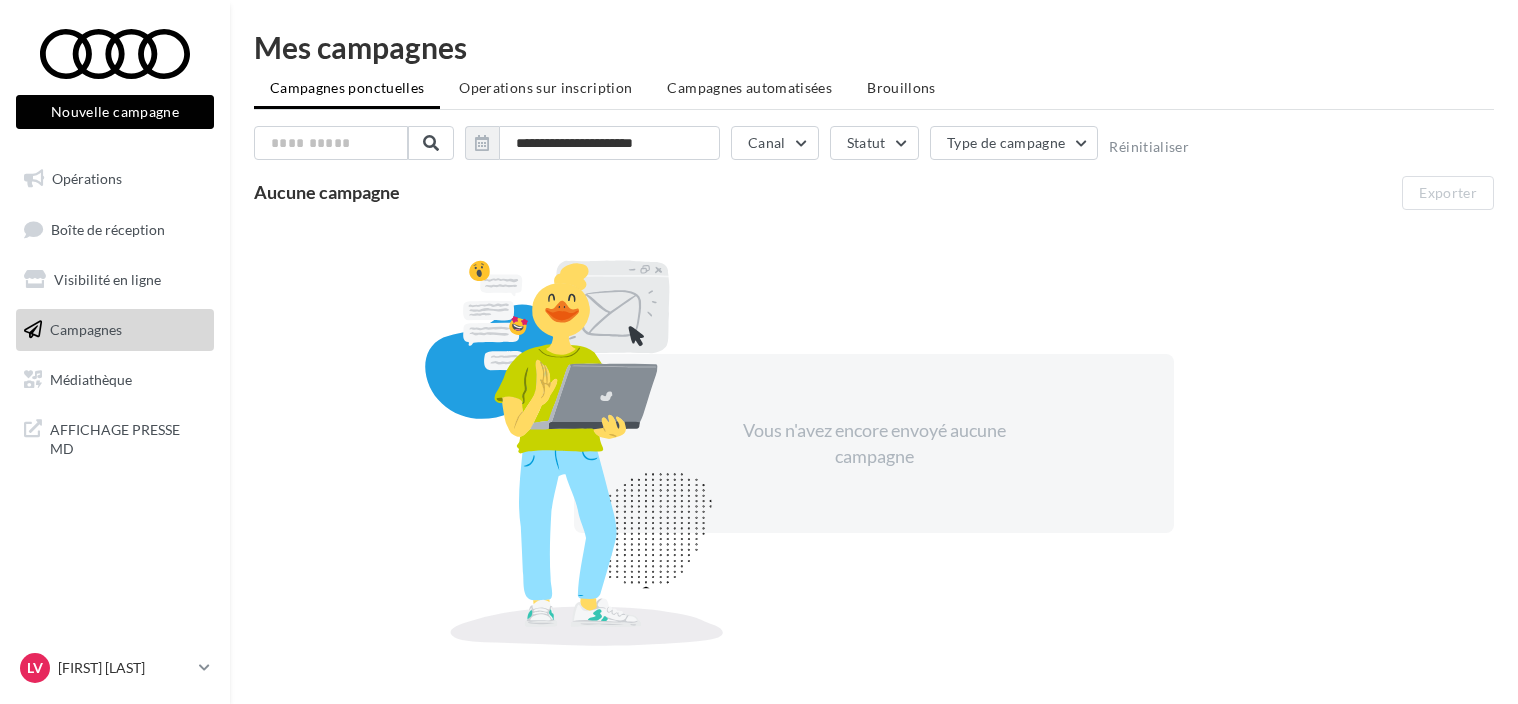 scroll, scrollTop: 0, scrollLeft: 0, axis: both 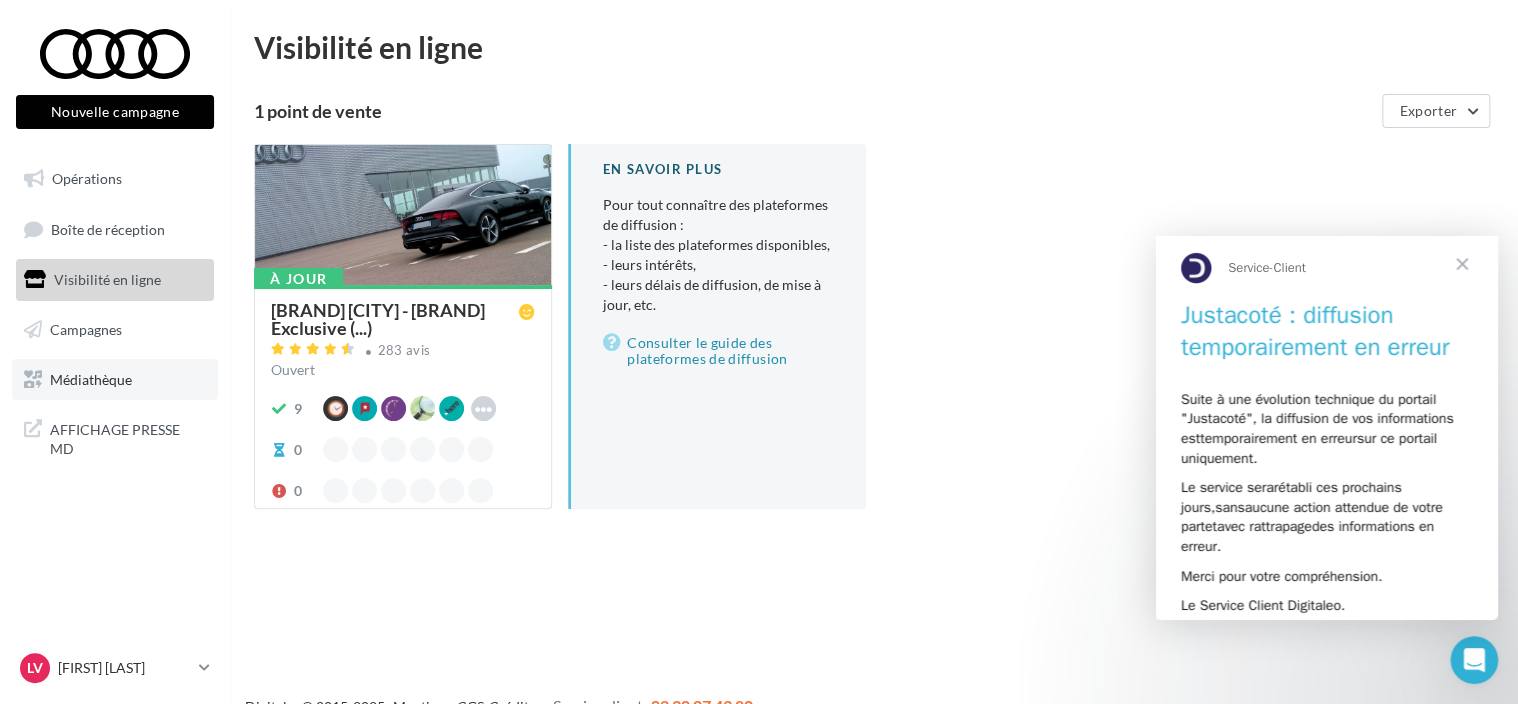 click on "Médiathèque" at bounding box center (115, 380) 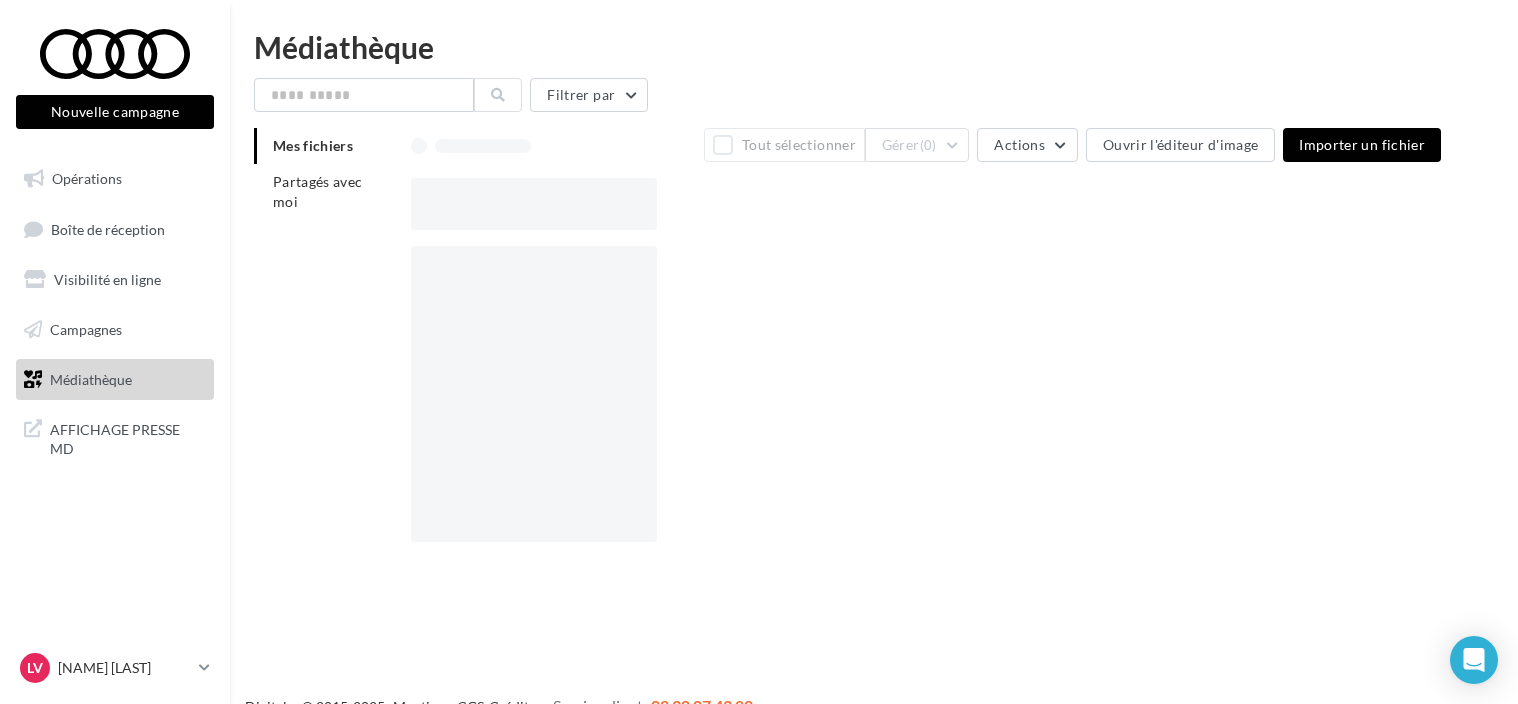 scroll, scrollTop: 0, scrollLeft: 0, axis: both 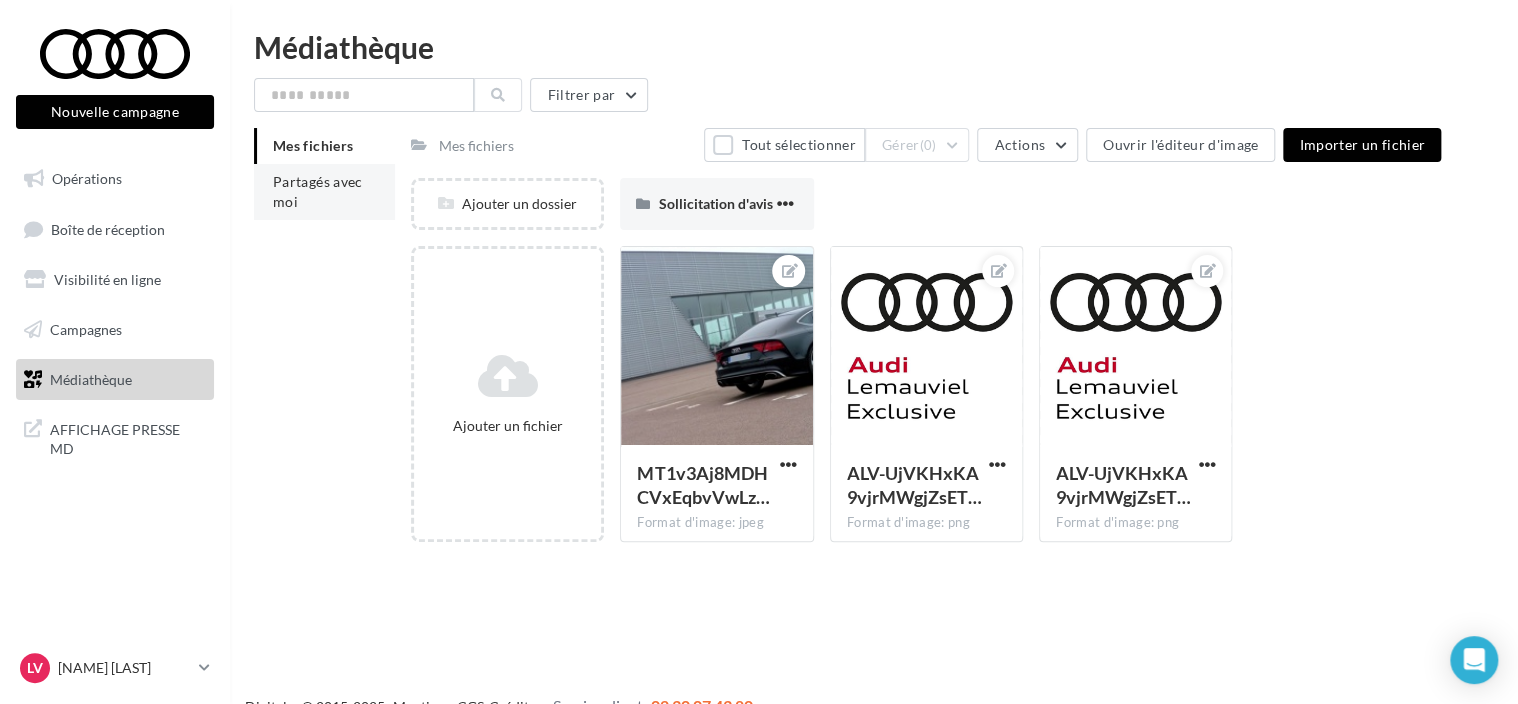 click on "Partagés avec moi" at bounding box center [318, 191] 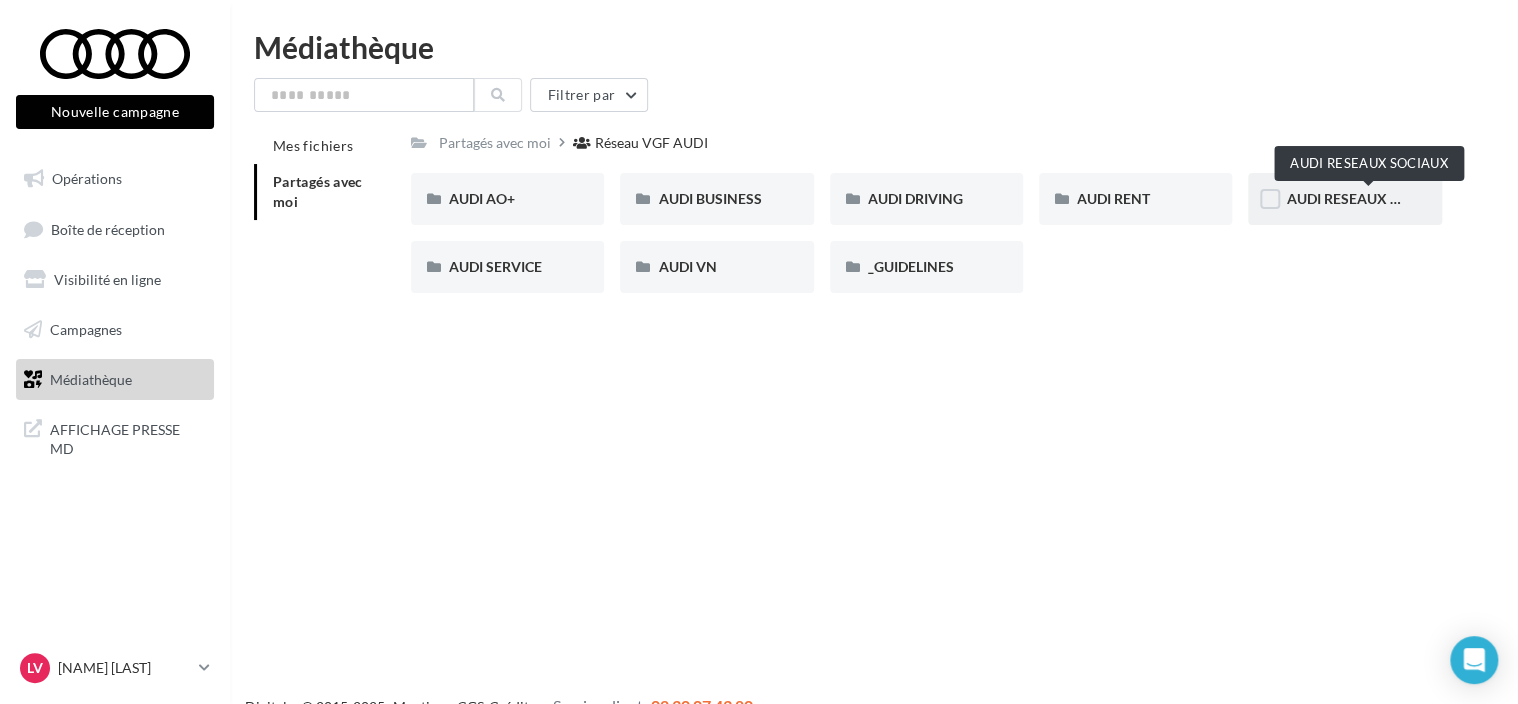 click on "AUDI RESEAUX SOCIAUX" at bounding box center [1368, 198] 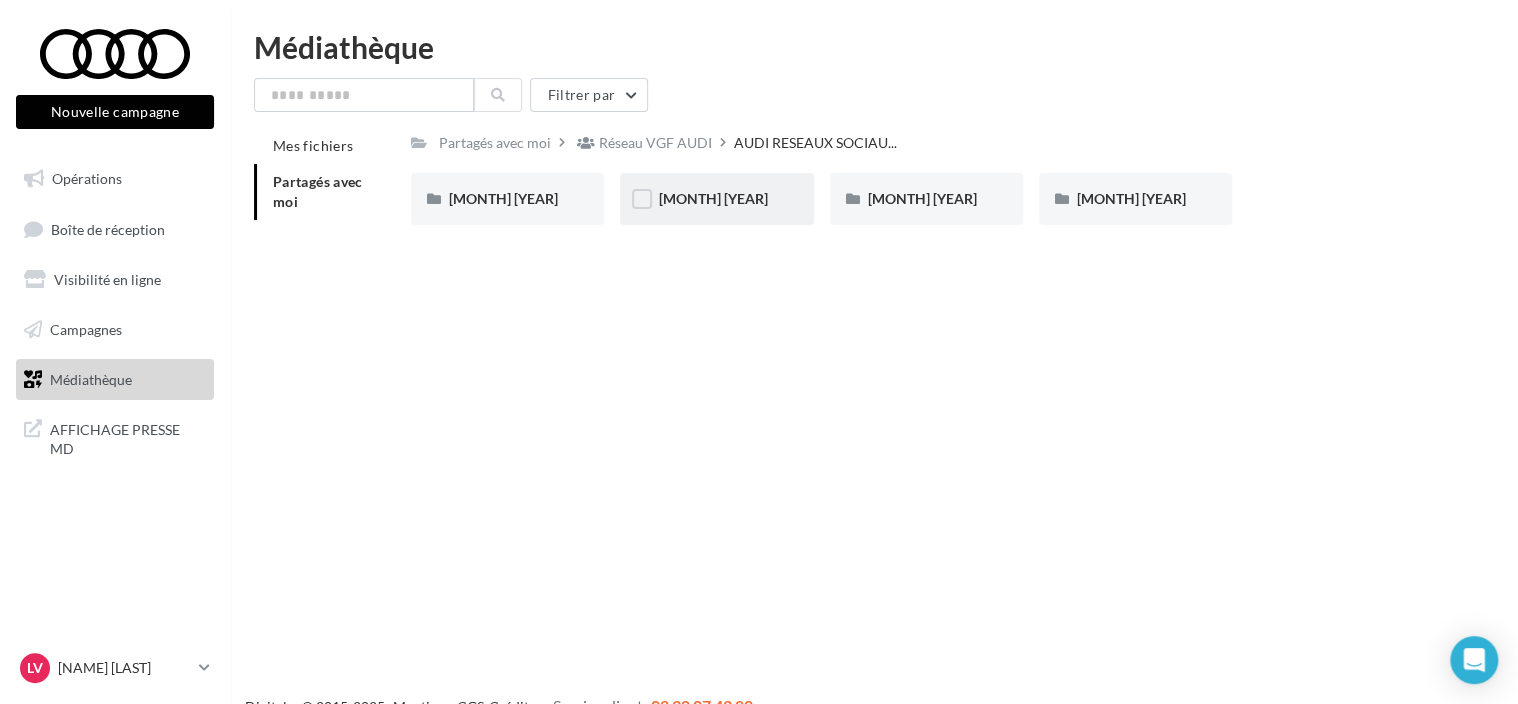 click on "[MONTH] [YEAR]" at bounding box center (712, 198) 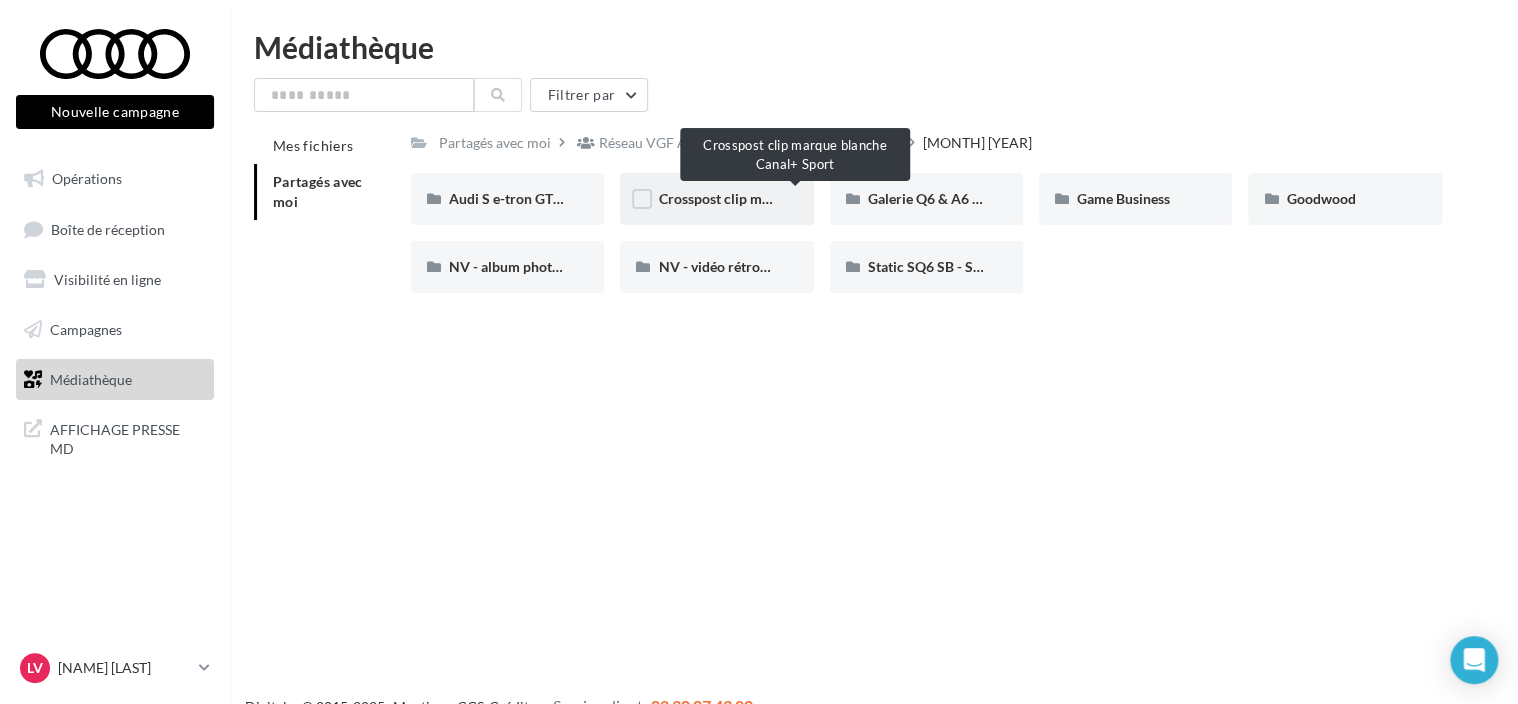click on "Crosspost clip marque blanche Canal+ Sport" at bounding box center (795, 198) 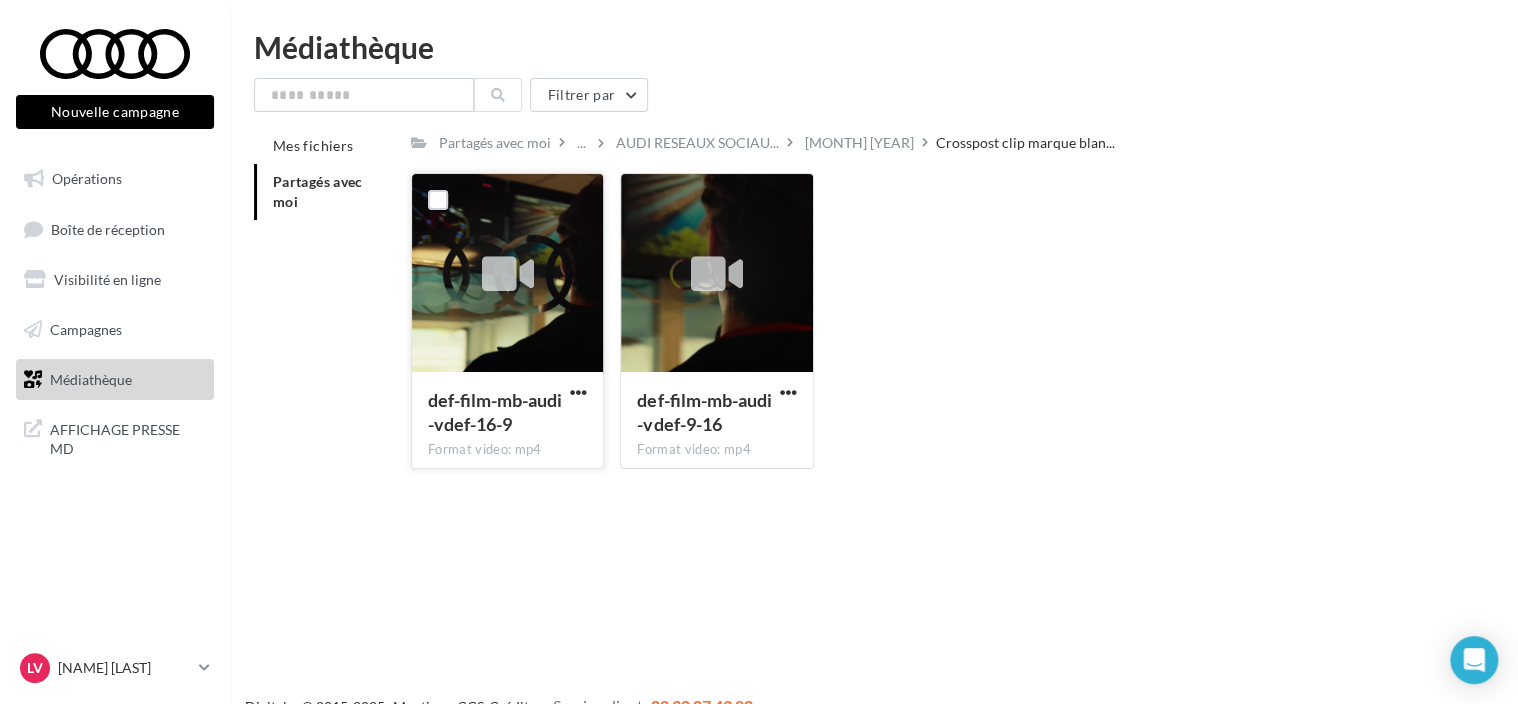 click at bounding box center [508, 275] 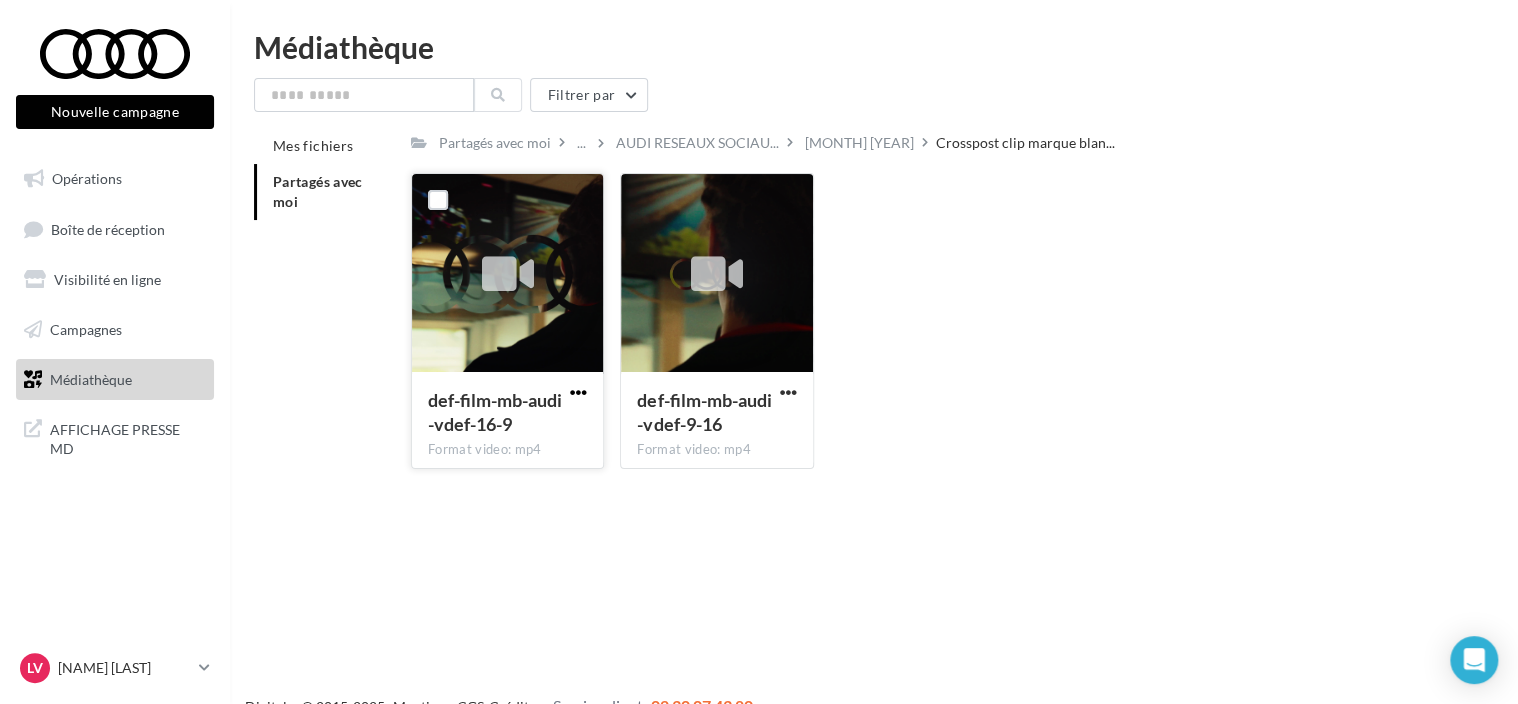 click at bounding box center (578, 392) 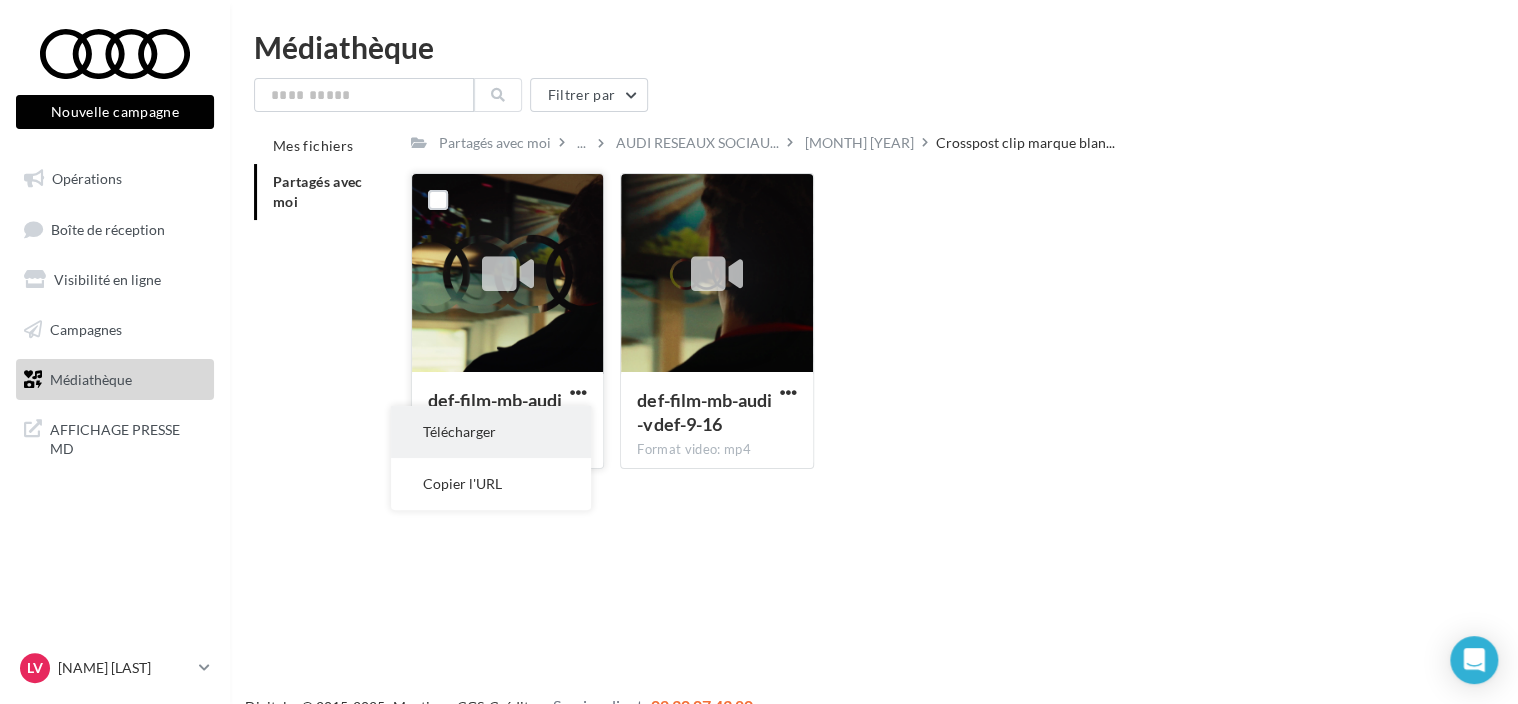 click on "Télécharger" at bounding box center (491, 432) 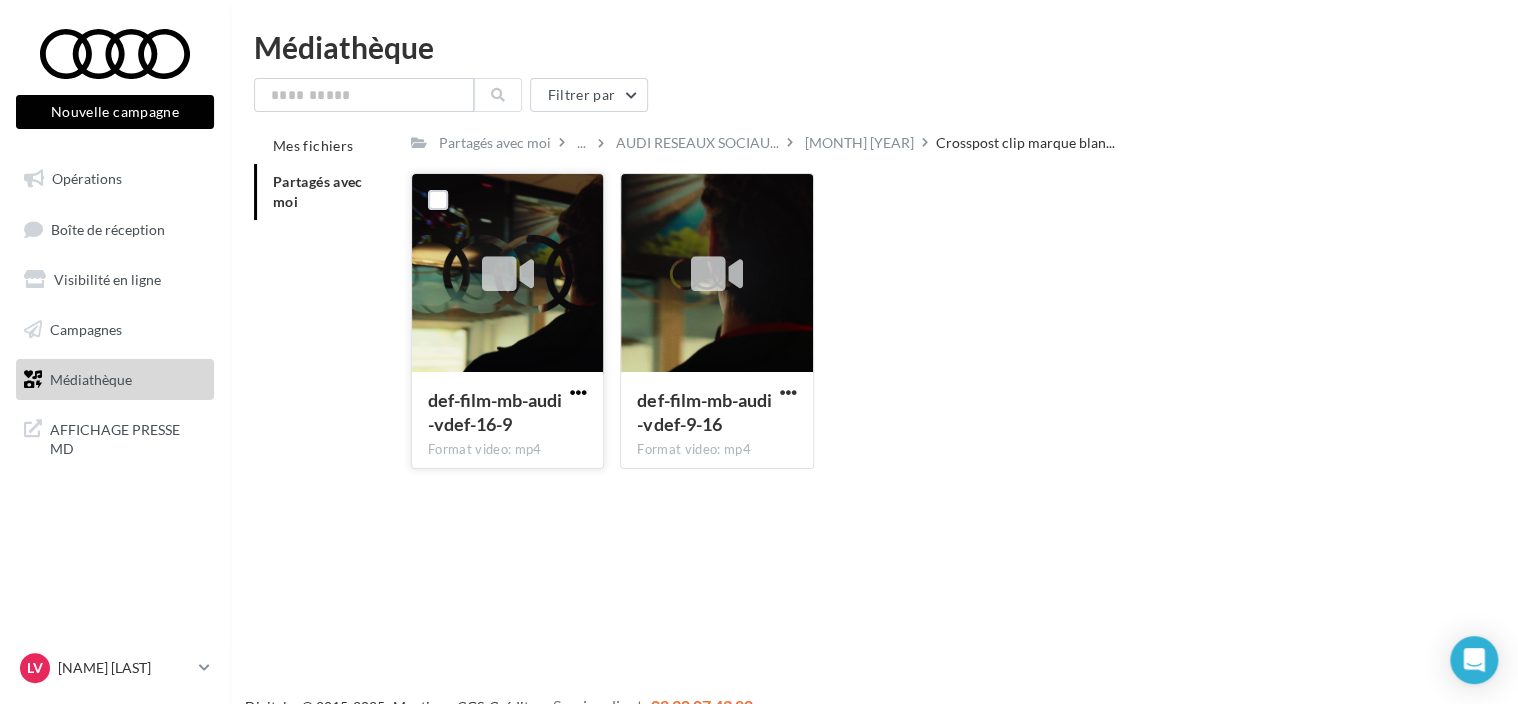 click at bounding box center (578, 392) 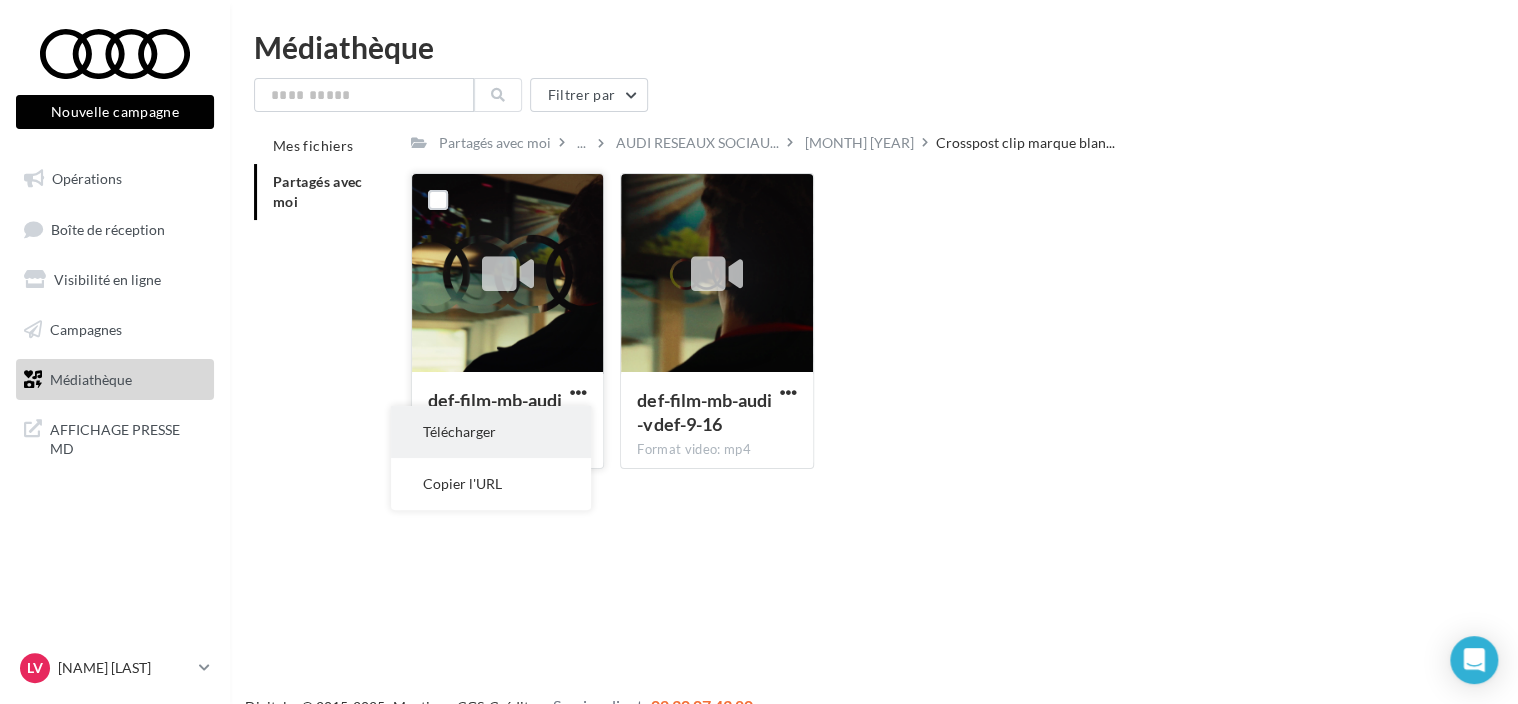click on "Télécharger" at bounding box center [491, 432] 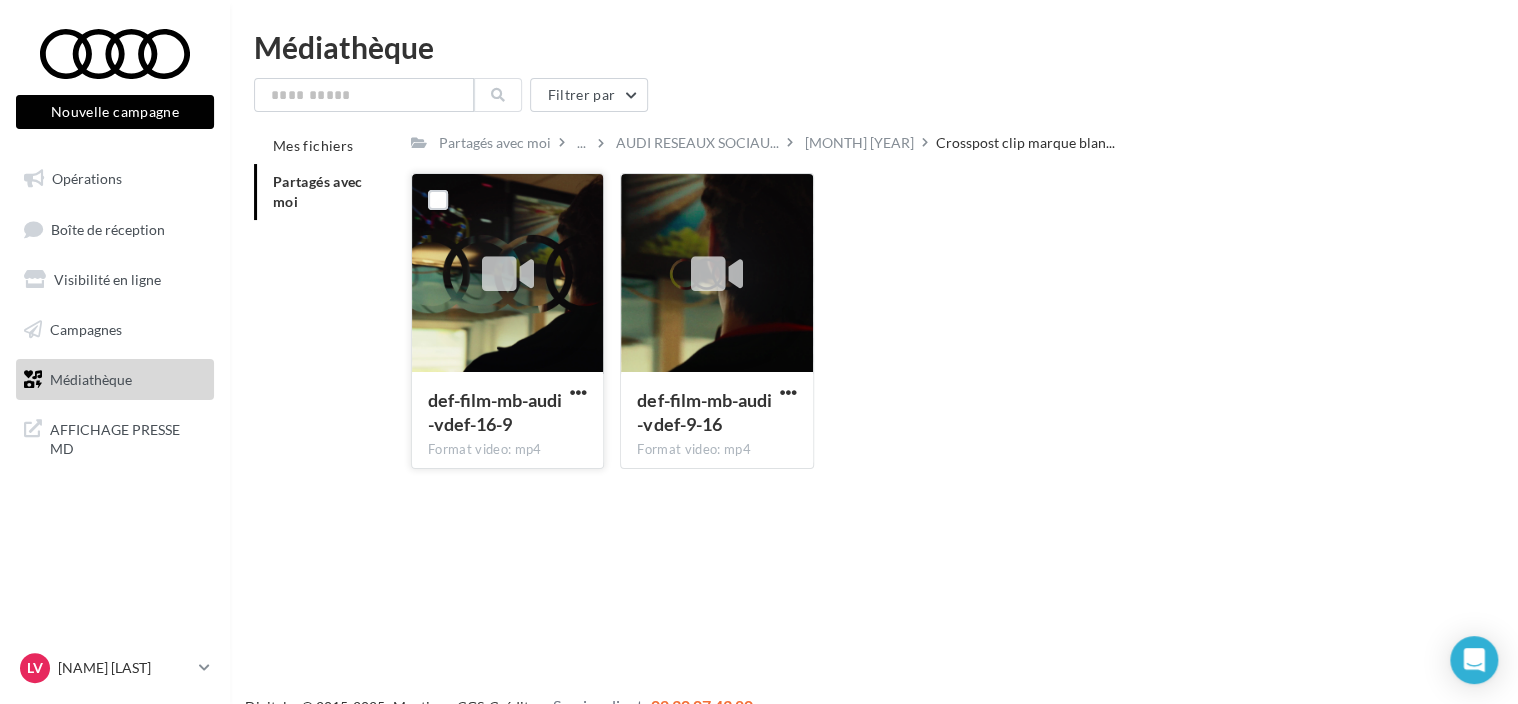 click on "def-film-mb-audi-vdef-16-9" at bounding box center [495, 412] 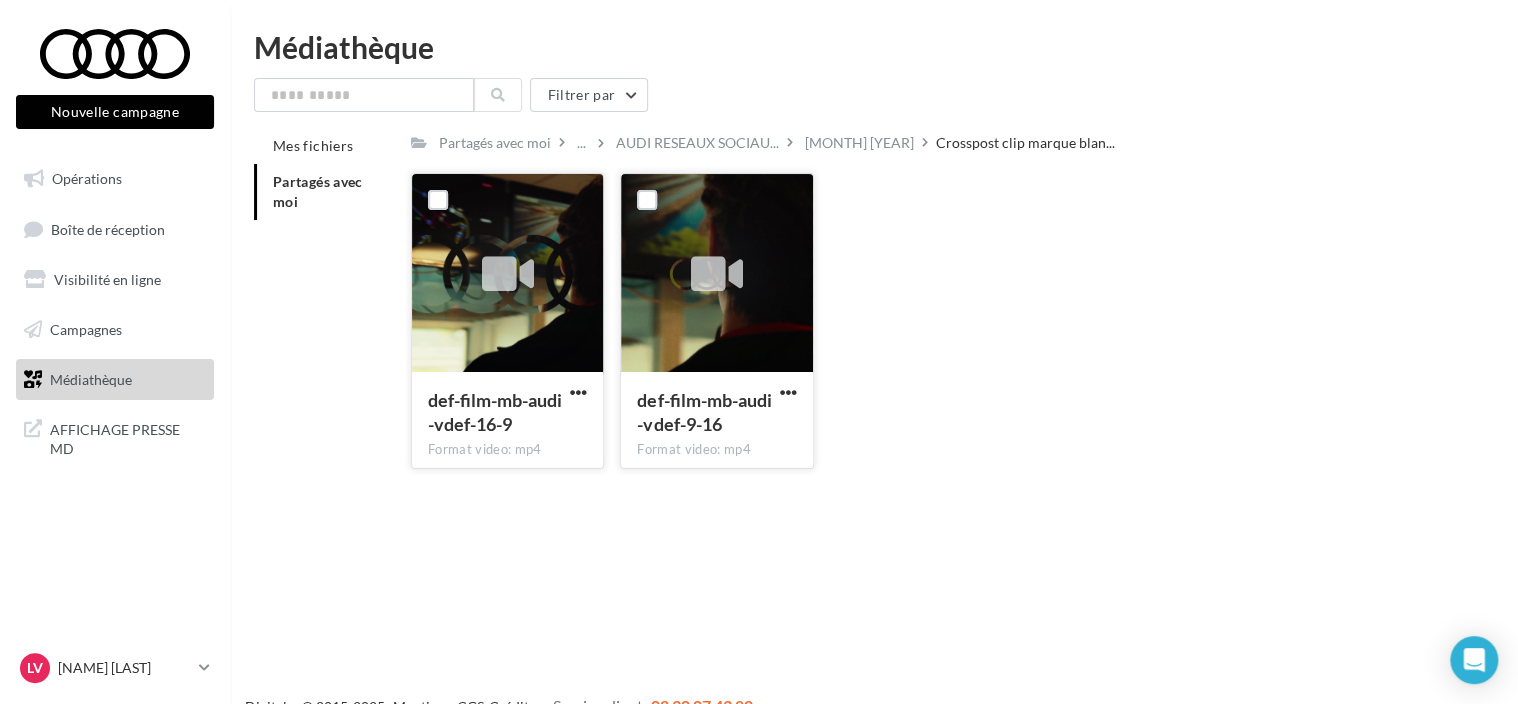 click at bounding box center [788, 394] 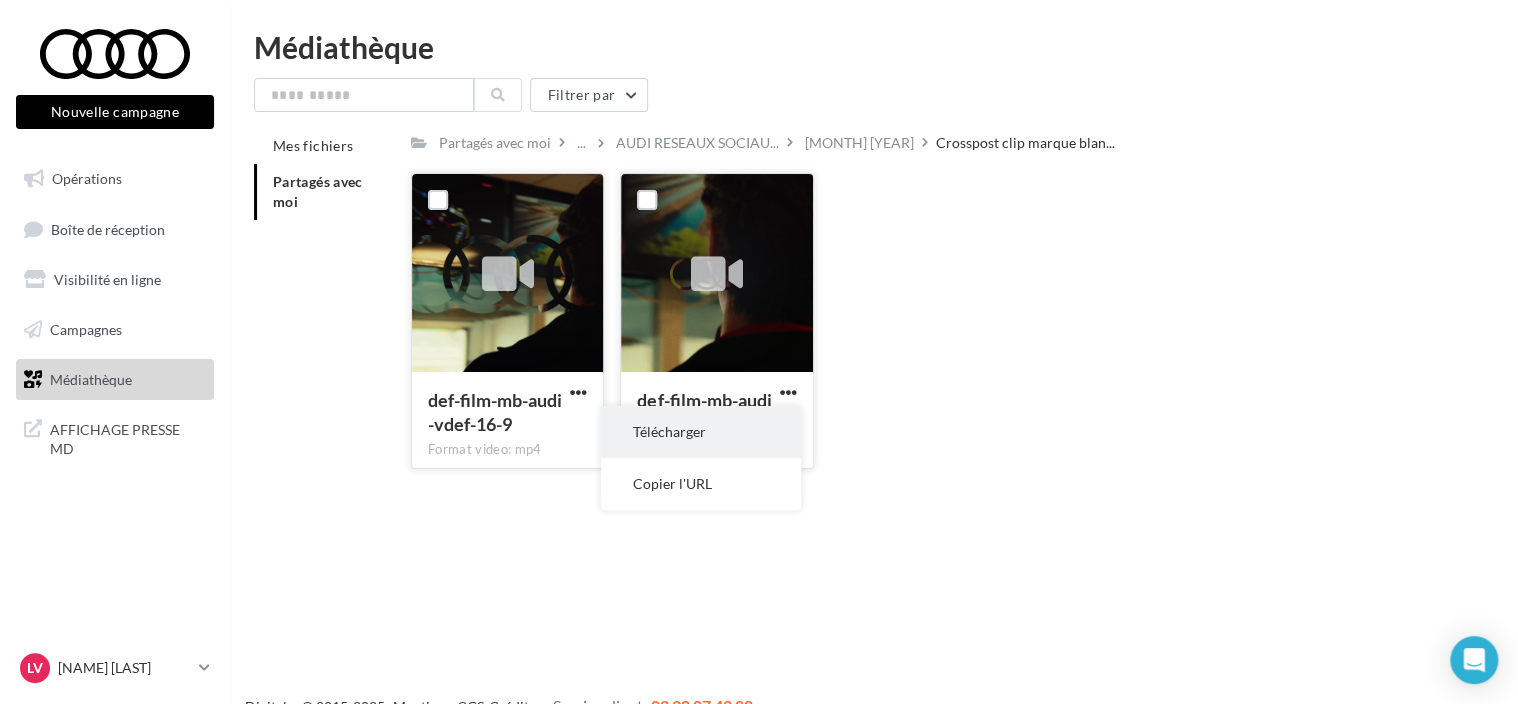 click on "Télécharger" at bounding box center (701, 432) 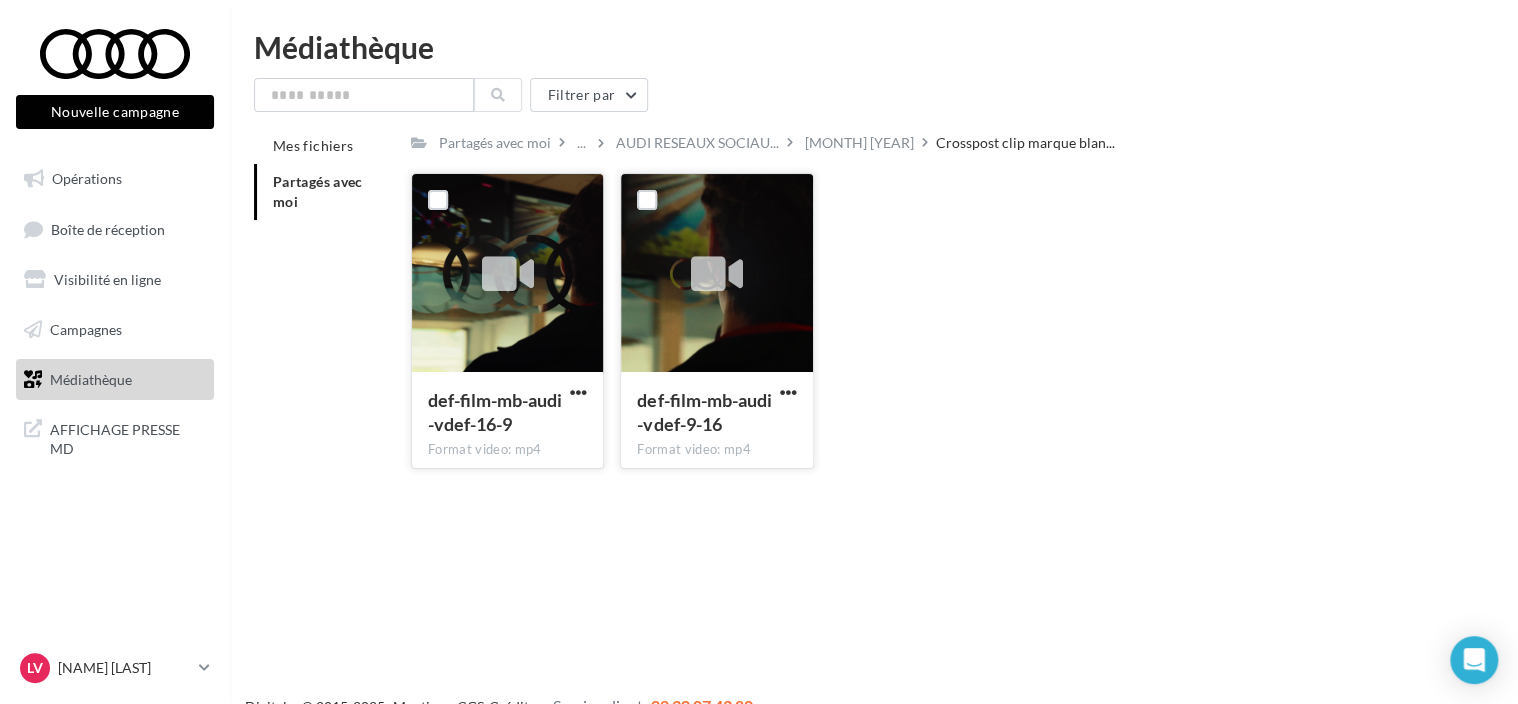click at bounding box center [507, 274] 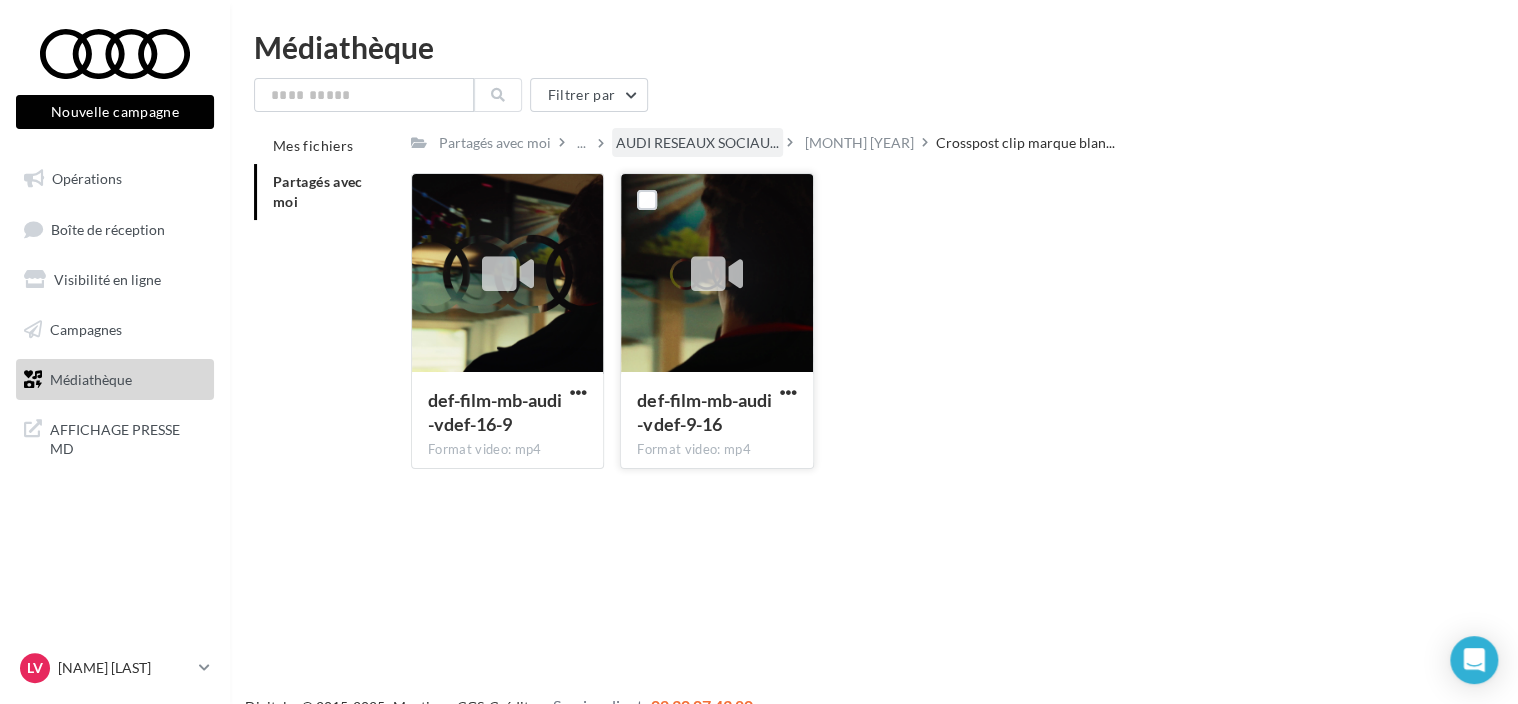 click on "AUDI RESEAUX SOCIAU..." at bounding box center [697, 143] 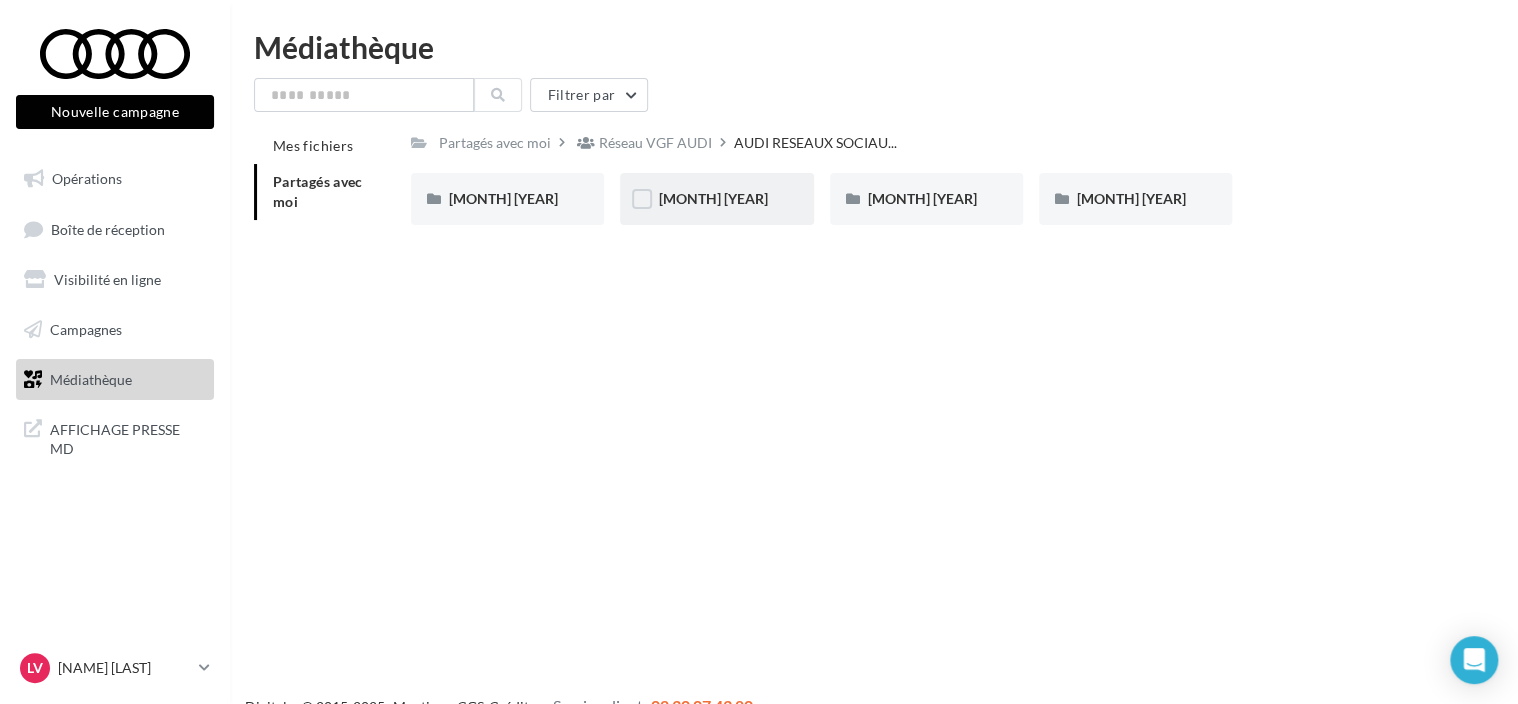 click on "[MONTH] [YEAR]" at bounding box center (716, 199) 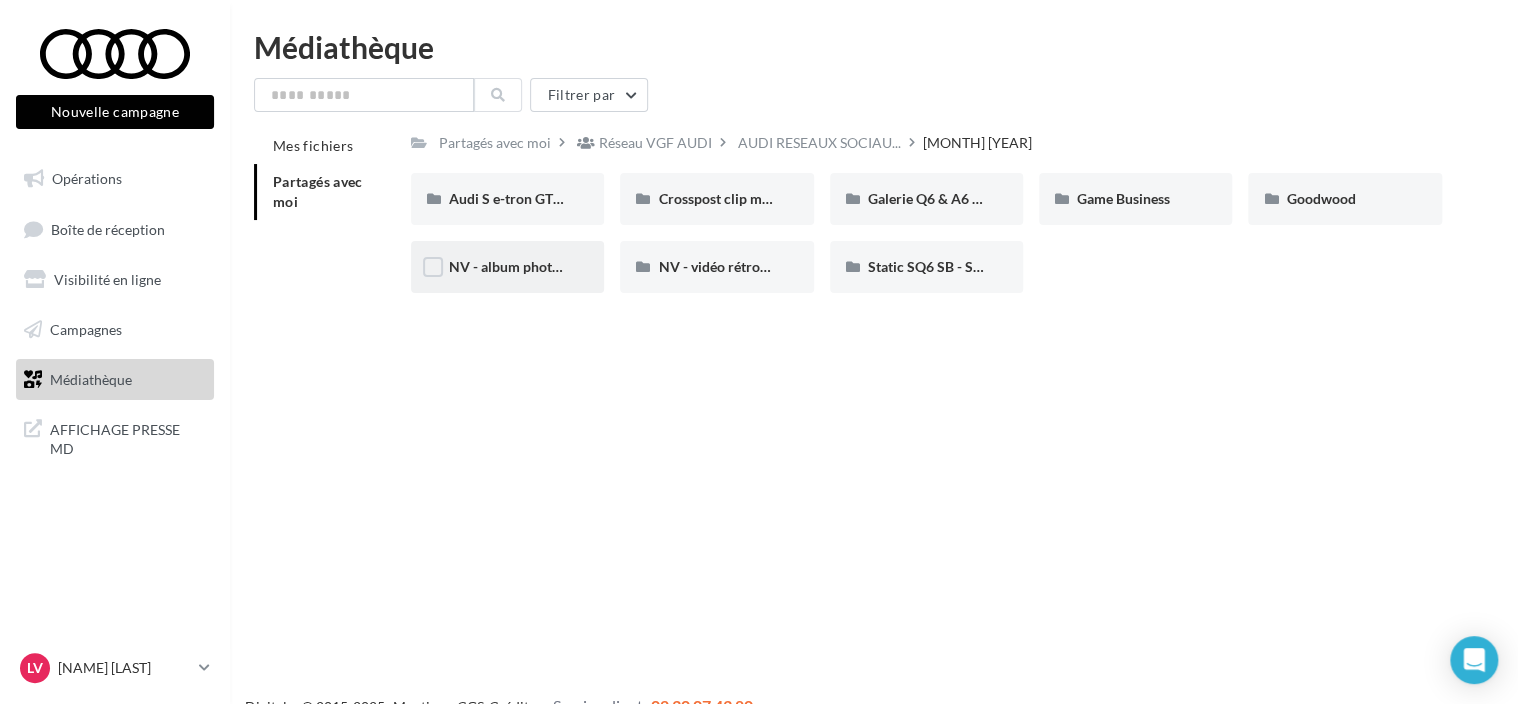 click on "NV - album photo expérience et flotte 2" at bounding box center [572, 266] 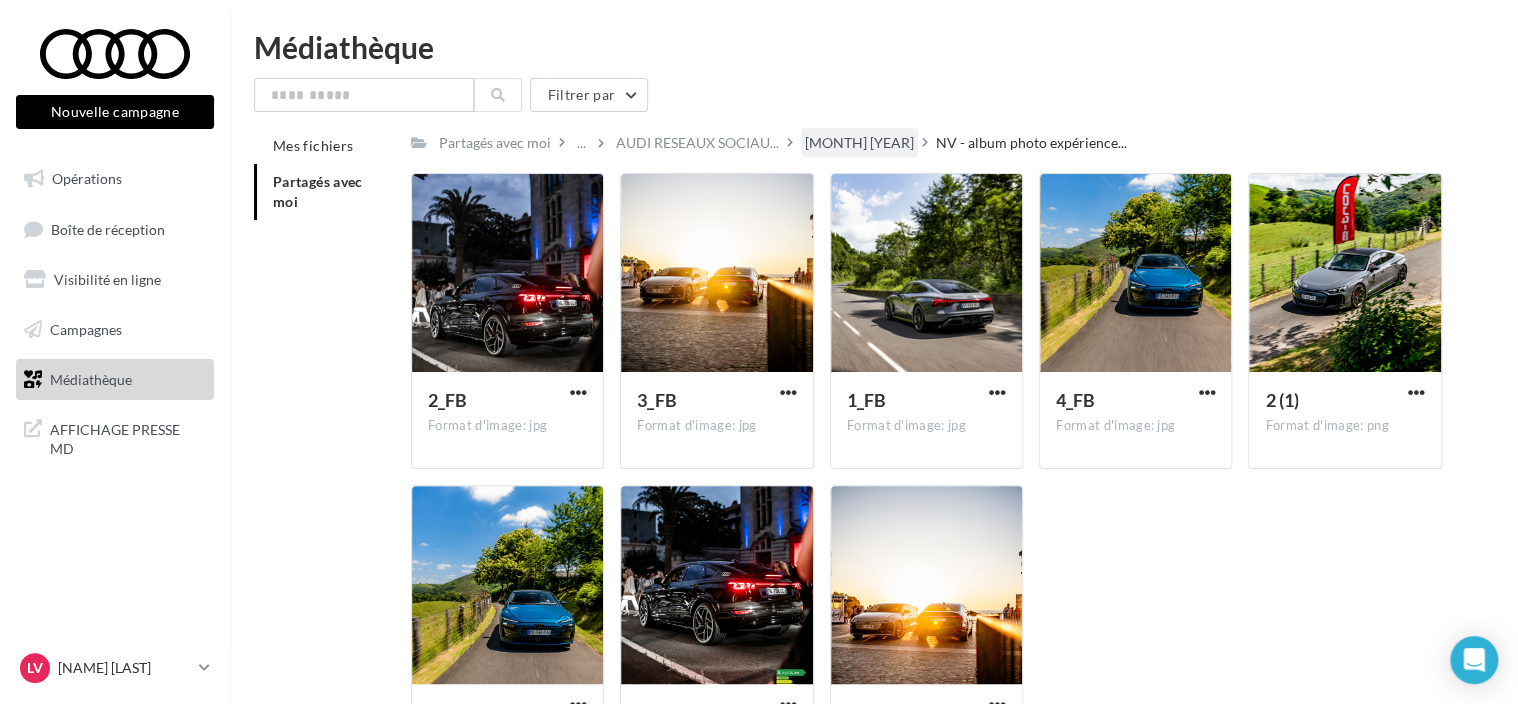 click on "[MONTH] [YEAR]" at bounding box center (859, 143) 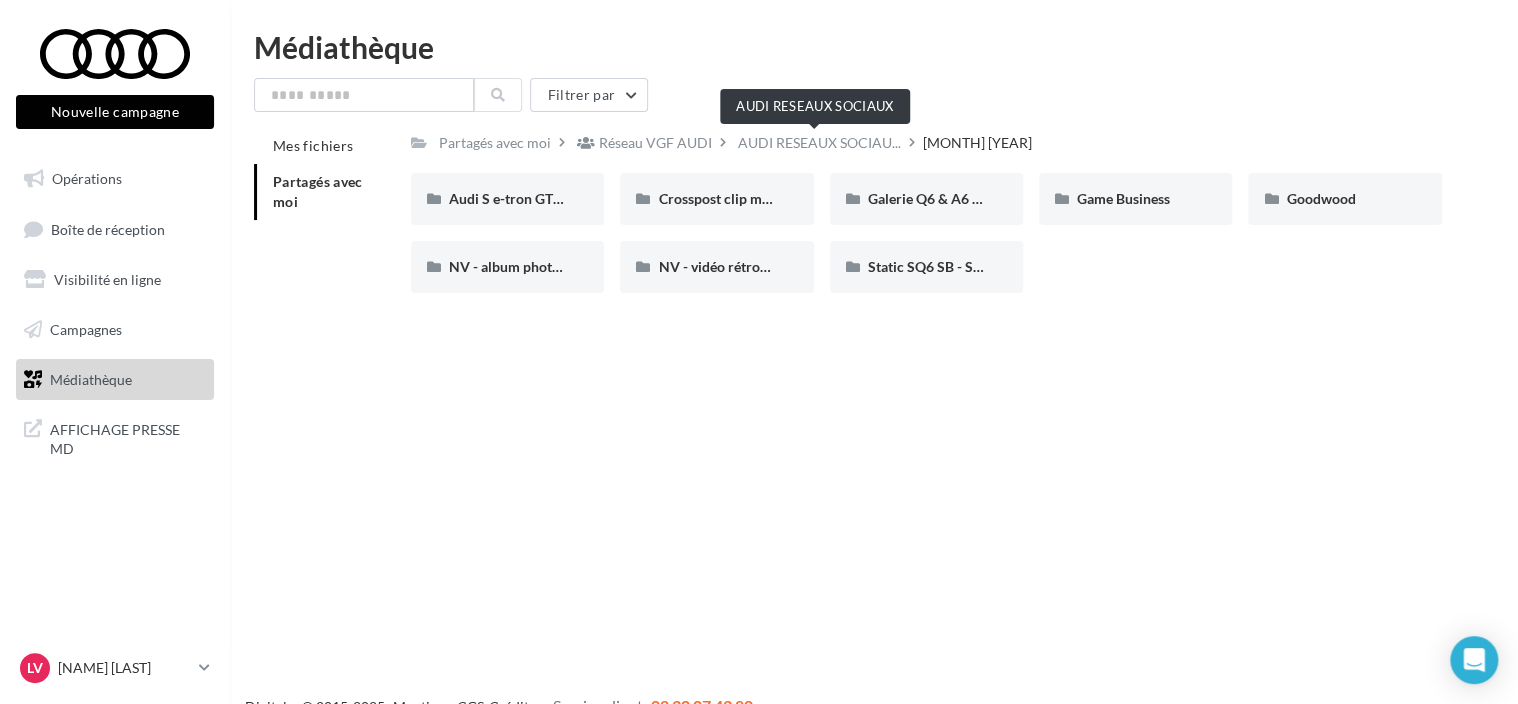 click on "AUDI RESEAUX SOCIAU..." at bounding box center (819, 143) 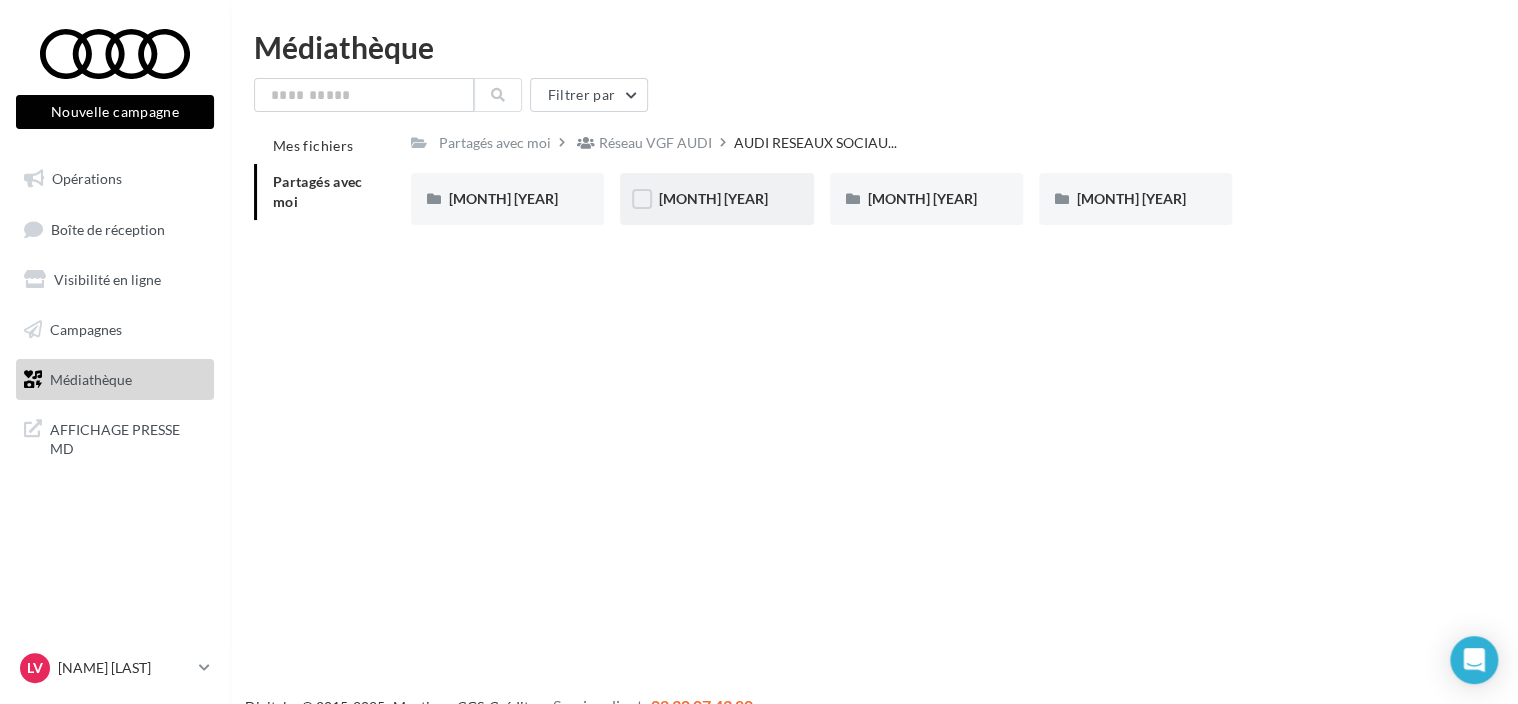click on "[MONTH] [YEAR]" at bounding box center (716, 199) 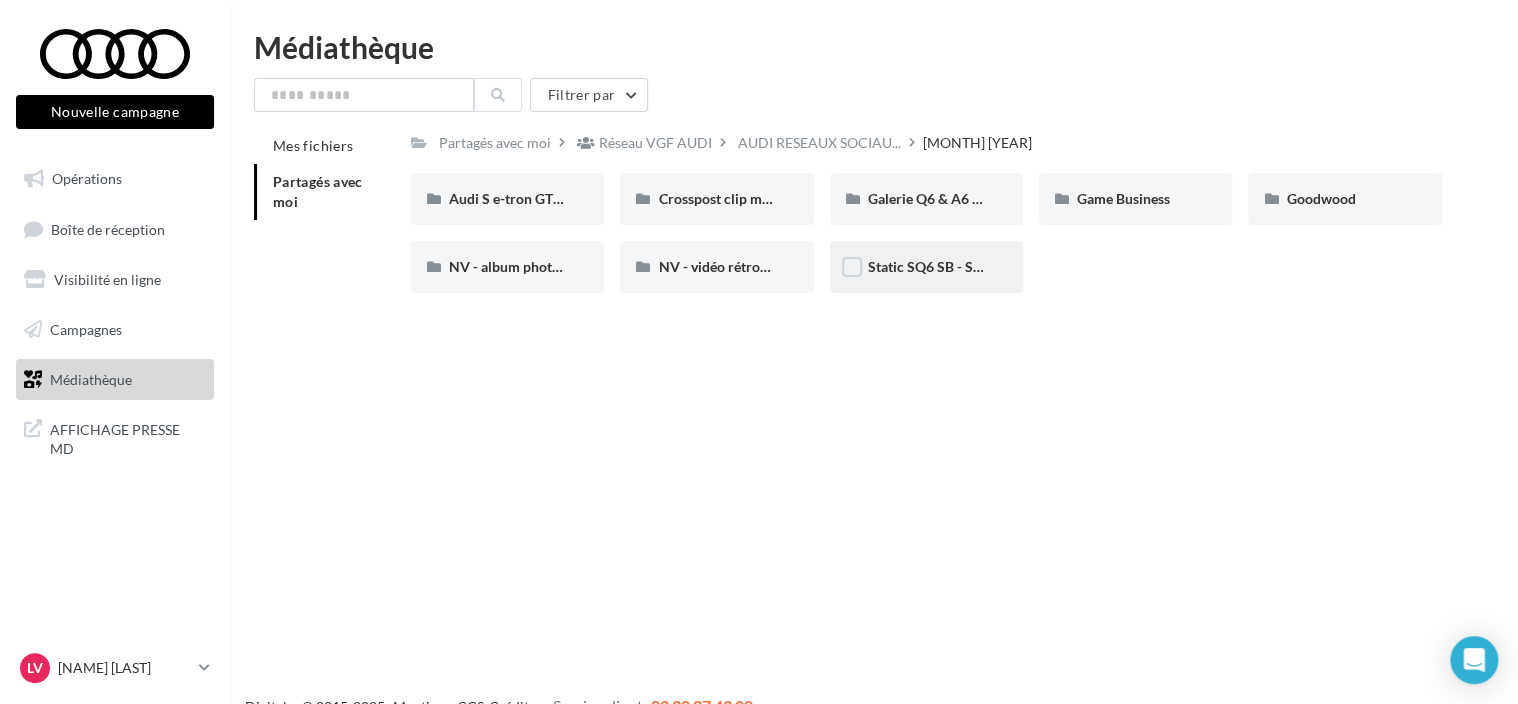 click on "Static SQ6 SB - Shooting NV" at bounding box center (956, 266) 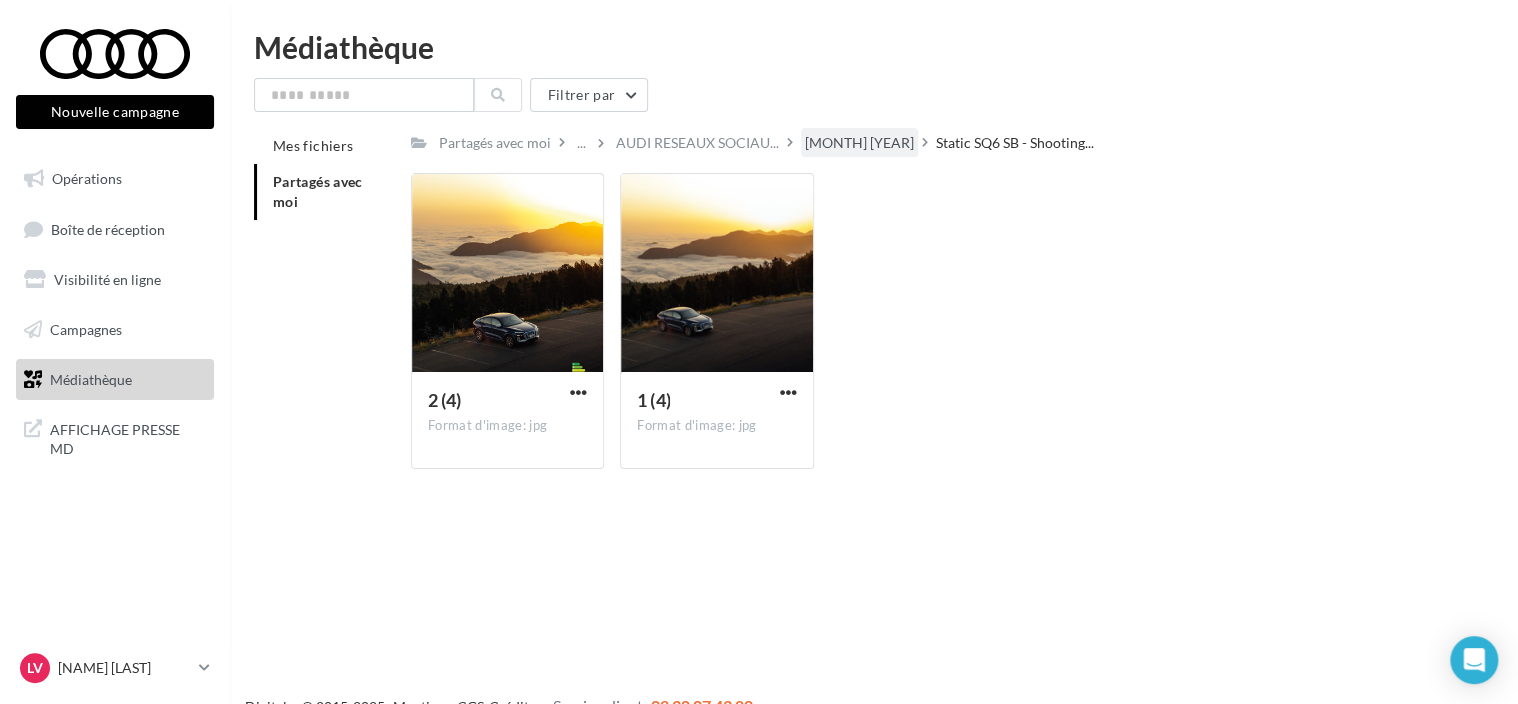 click on "[MONTH] [YEAR]" at bounding box center (859, 143) 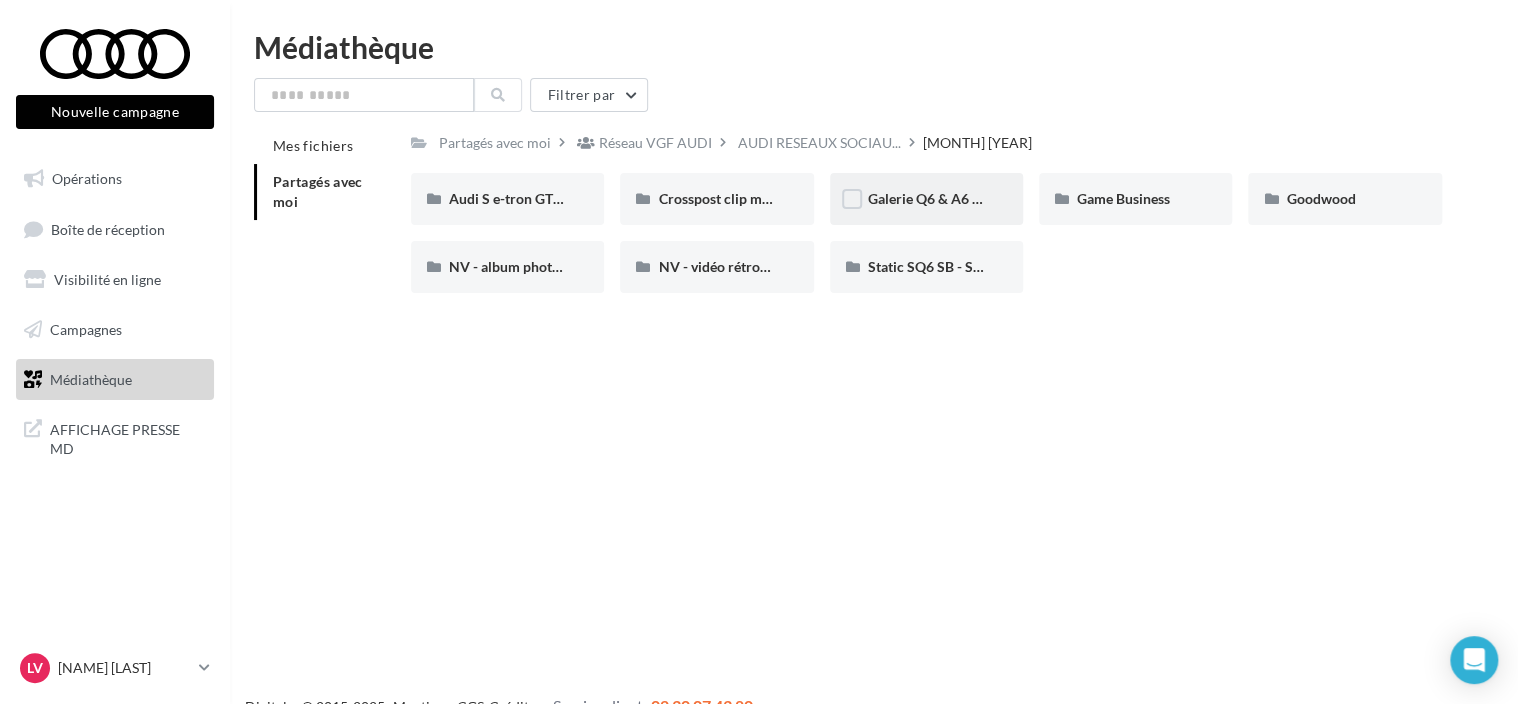 click on "Galerie Q6 & A6 SB - Shooting NV" at bounding box center [926, 199] 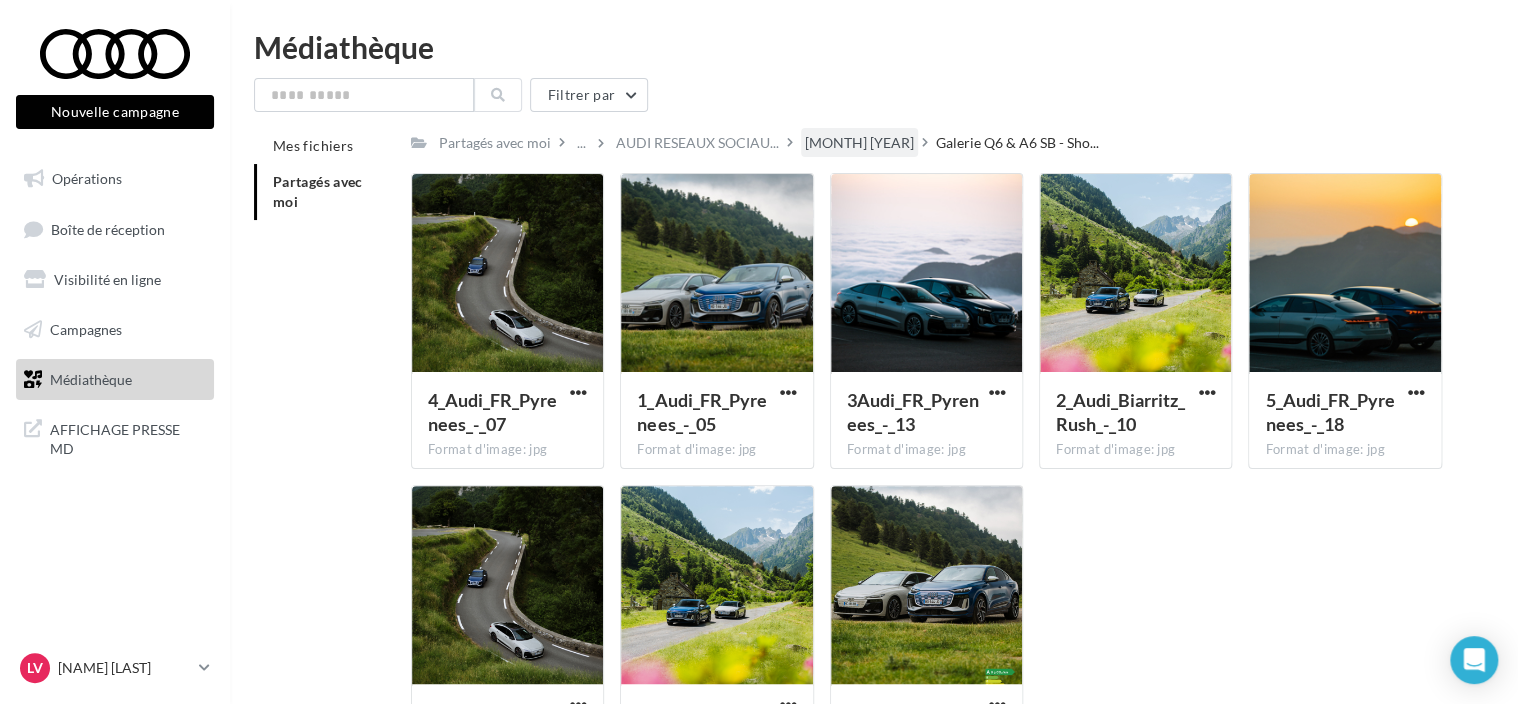 click on "[MONTH] [YEAR]" at bounding box center (859, 143) 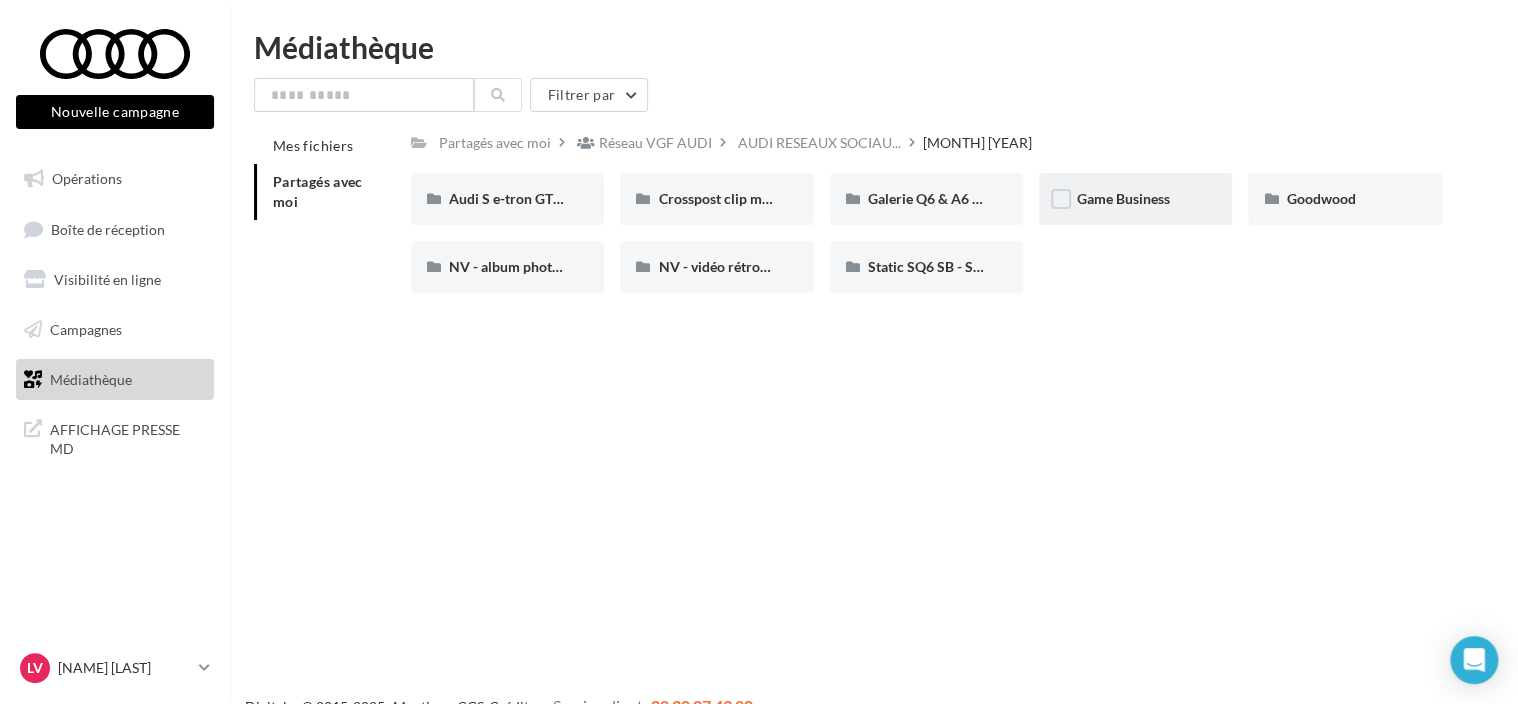 click on "Game Business" at bounding box center (1135, 199) 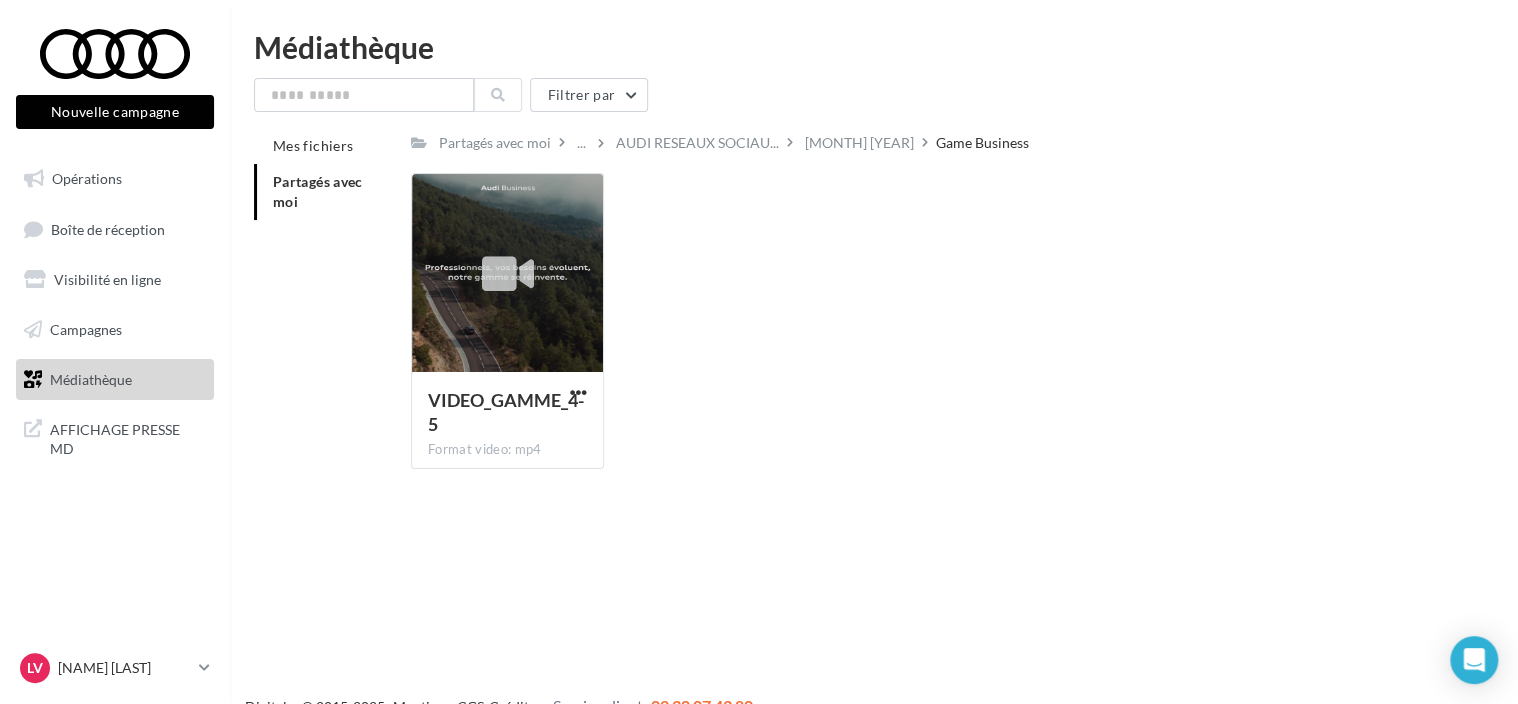drag, startPoint x: 1384, startPoint y: 4, endPoint x: 727, endPoint y: 40, distance: 657.98553 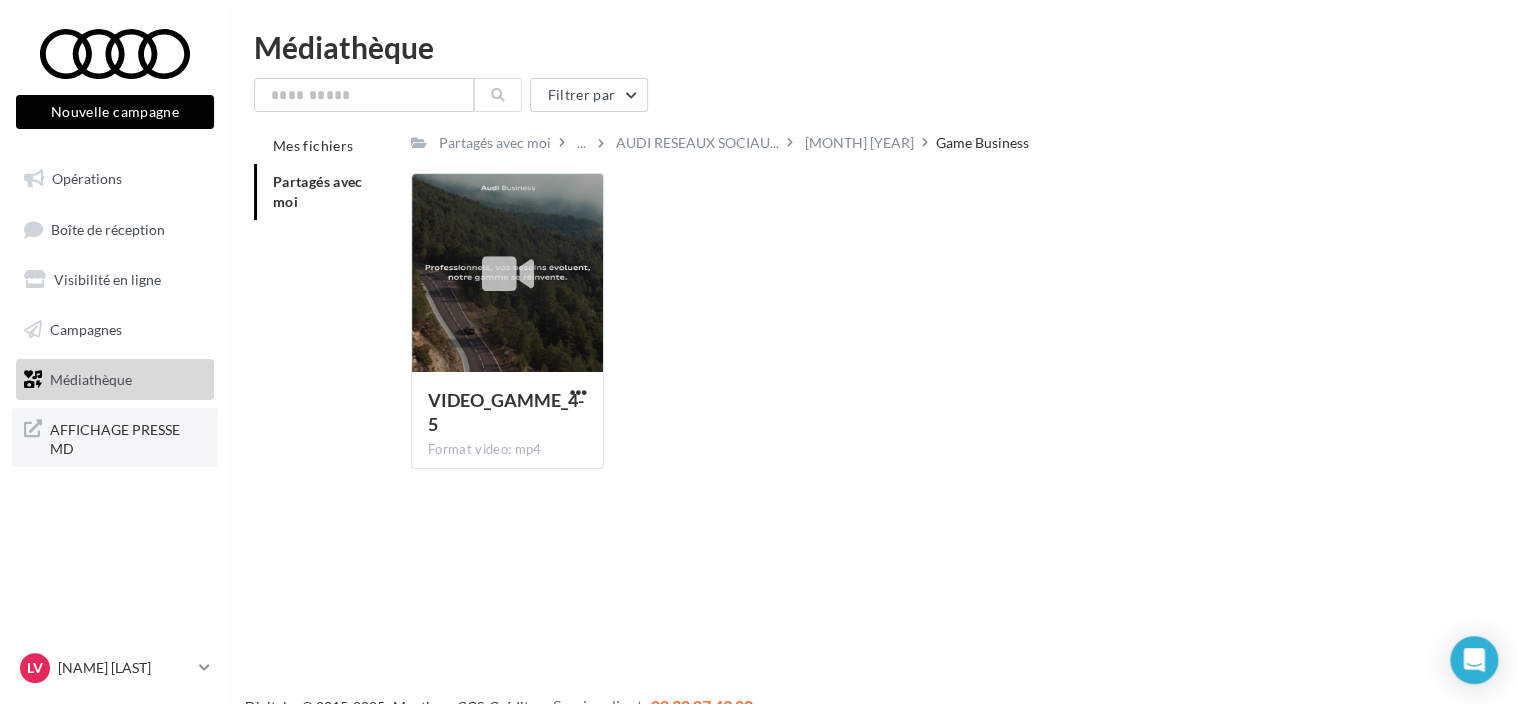 click on "AFFICHAGE PRESSE MD" at bounding box center (115, 437) 